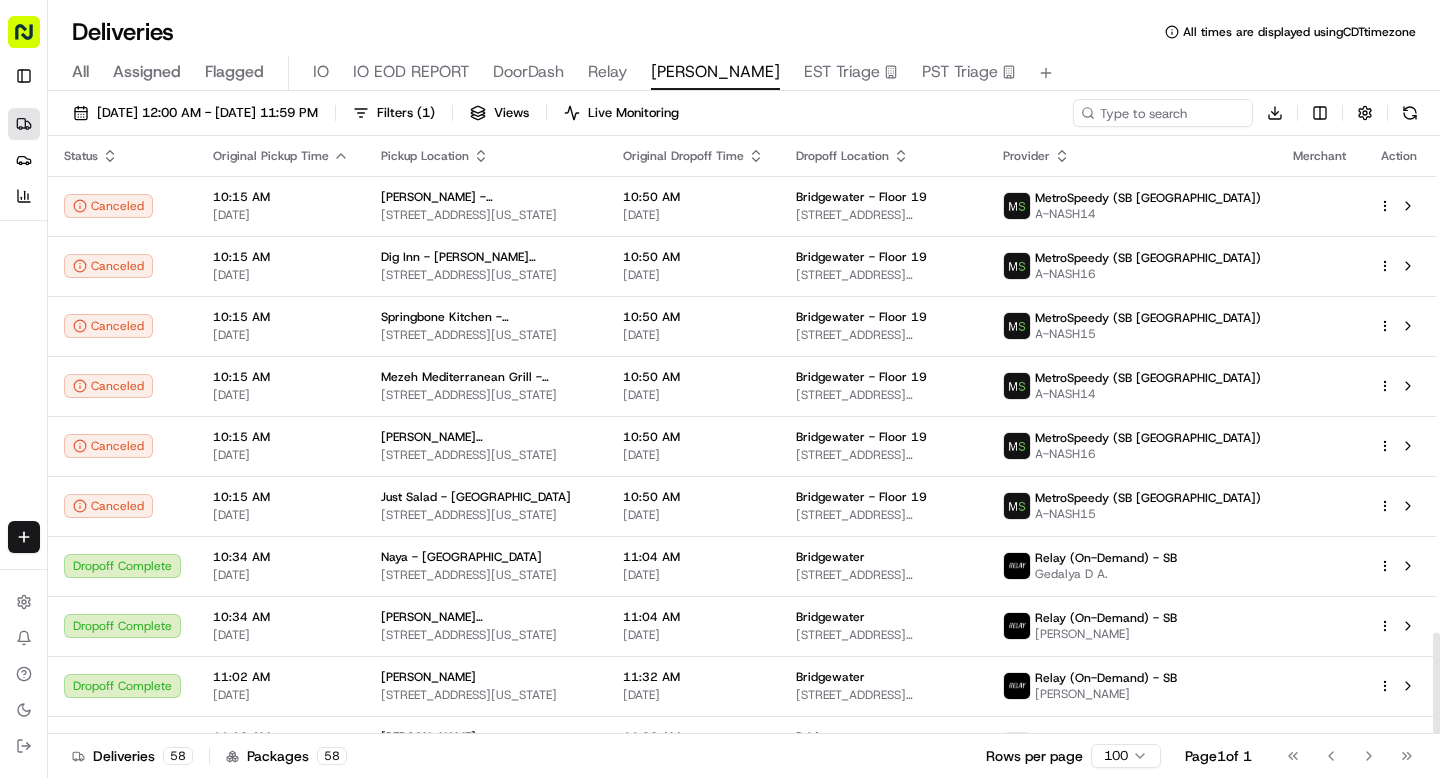 scroll, scrollTop: 0, scrollLeft: 0, axis: both 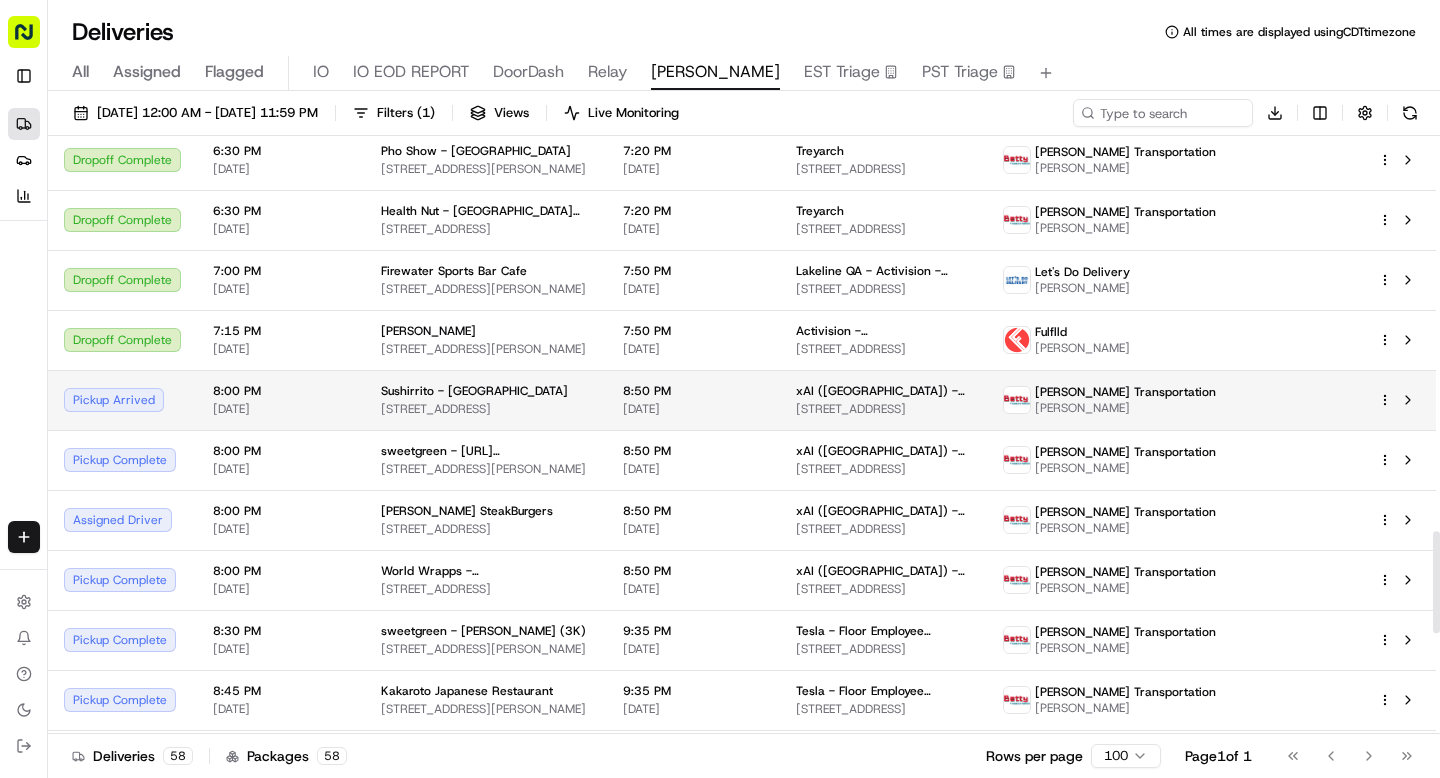 click on "8:00 PM 07/11/2025" at bounding box center (281, 400) 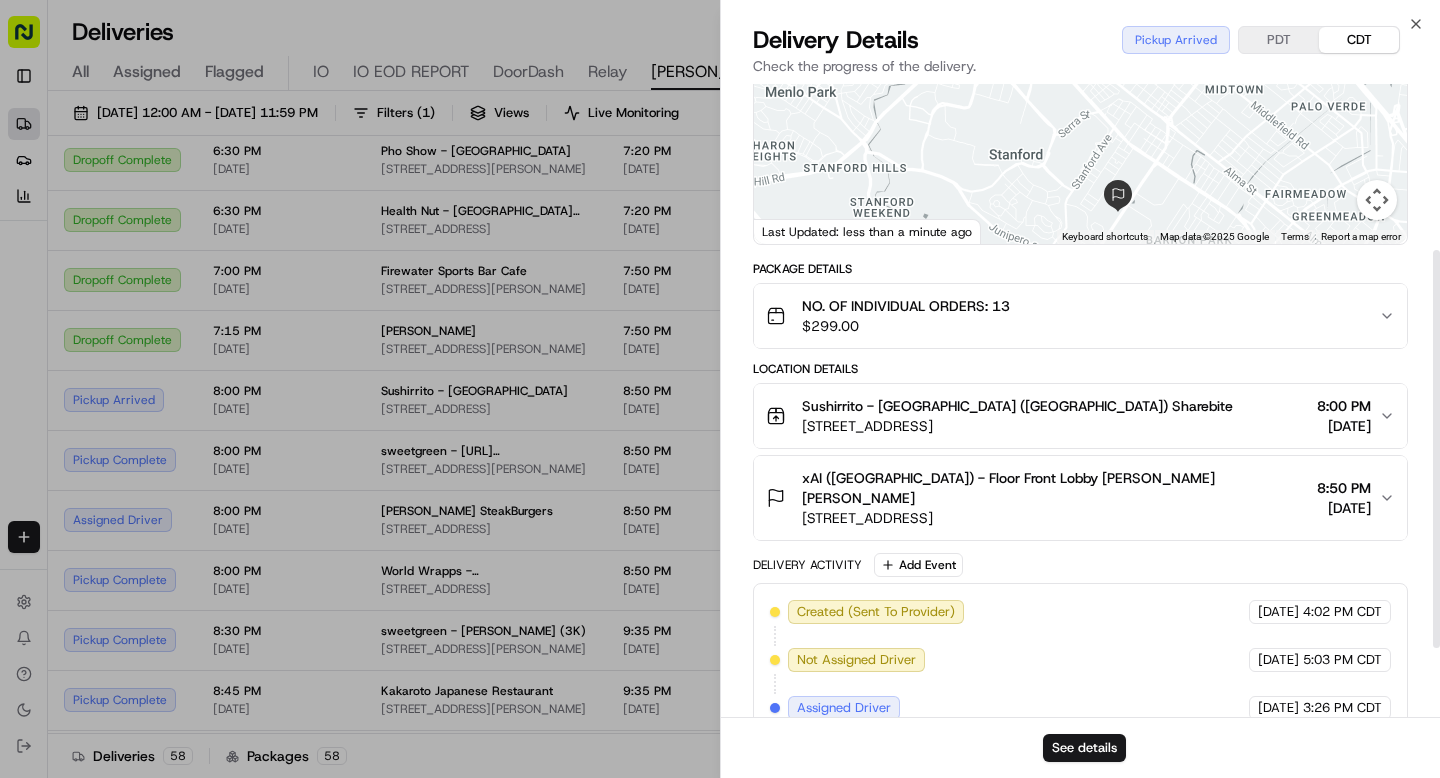 scroll, scrollTop: 373, scrollLeft: 0, axis: vertical 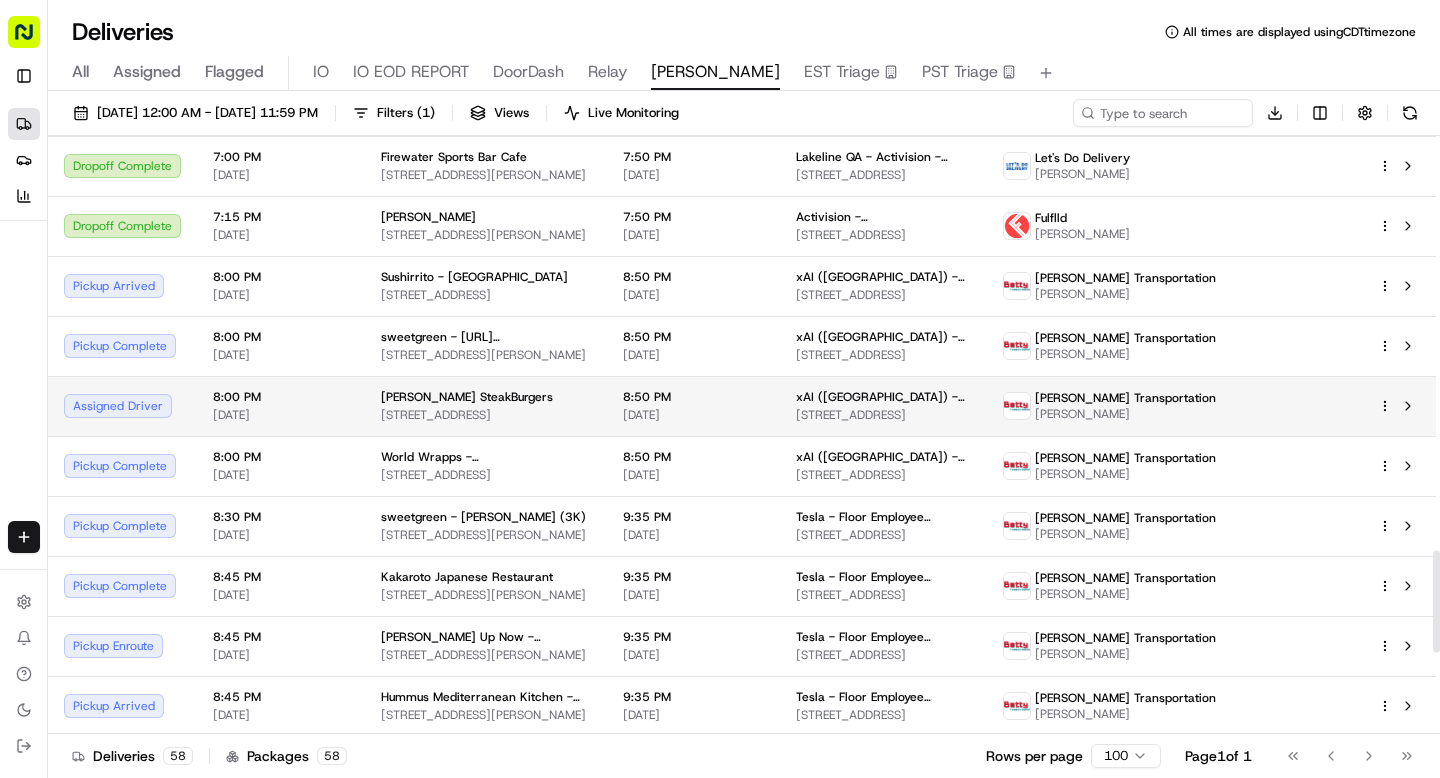 click on "8:00 PM" at bounding box center (281, 397) 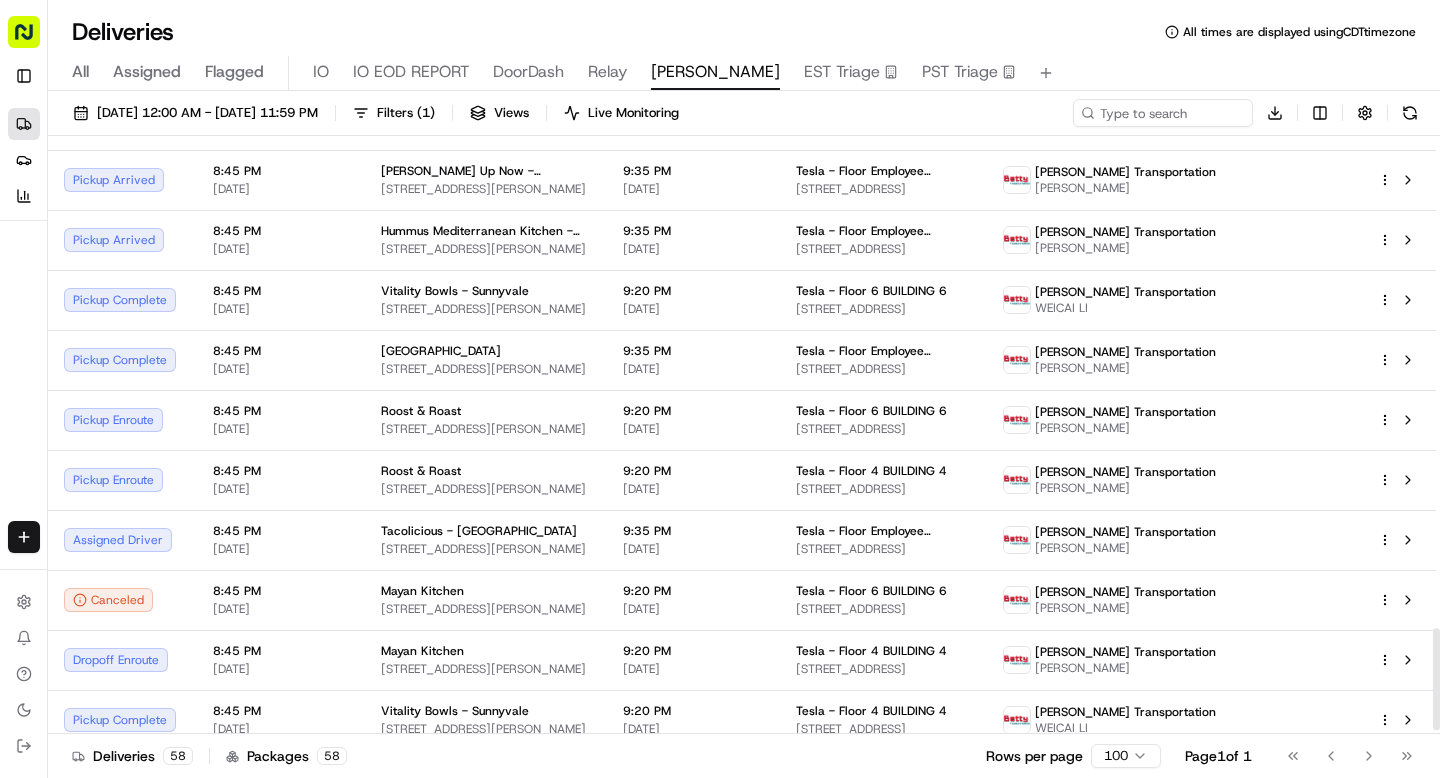scroll, scrollTop: 2908, scrollLeft: 0, axis: vertical 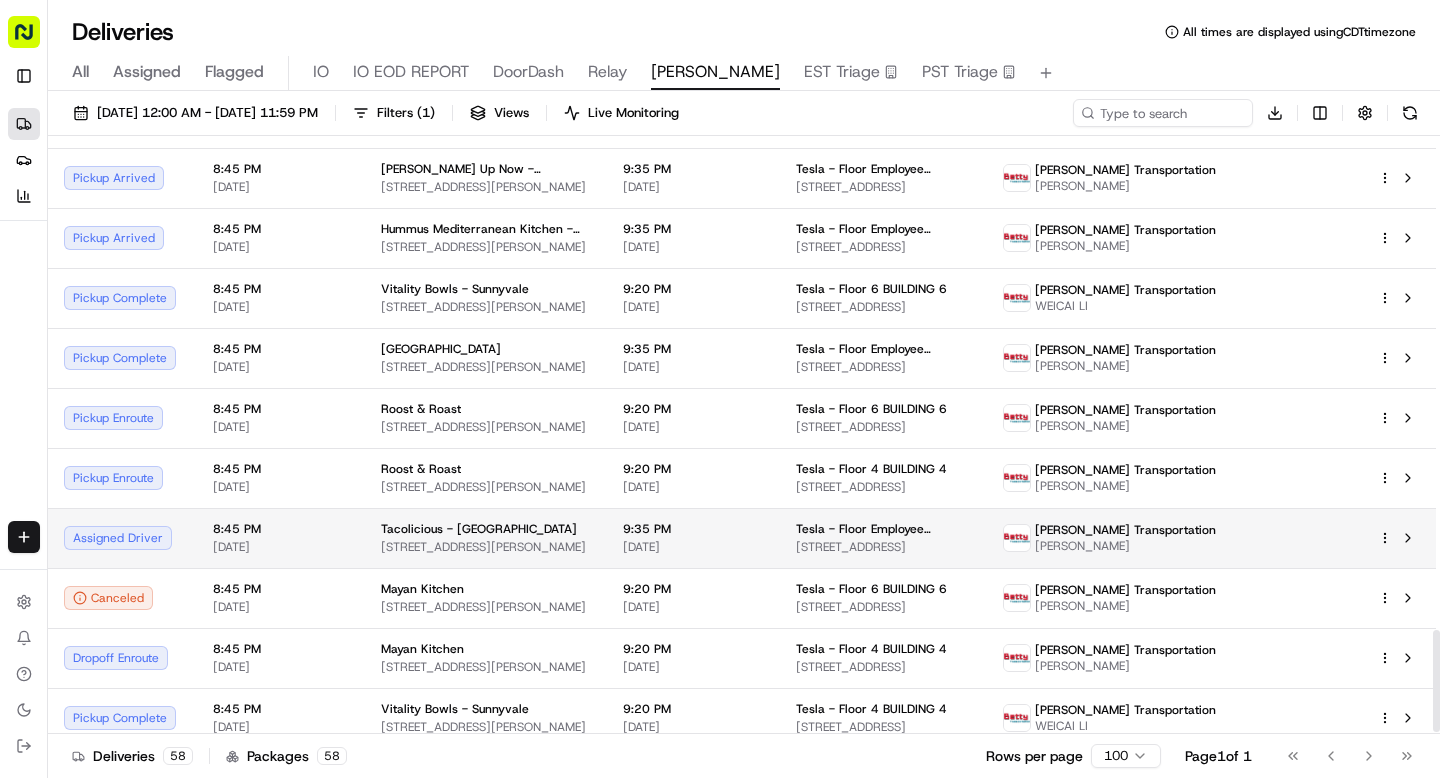 click on "Tacolicious - Palo Alto" at bounding box center [486, 529] 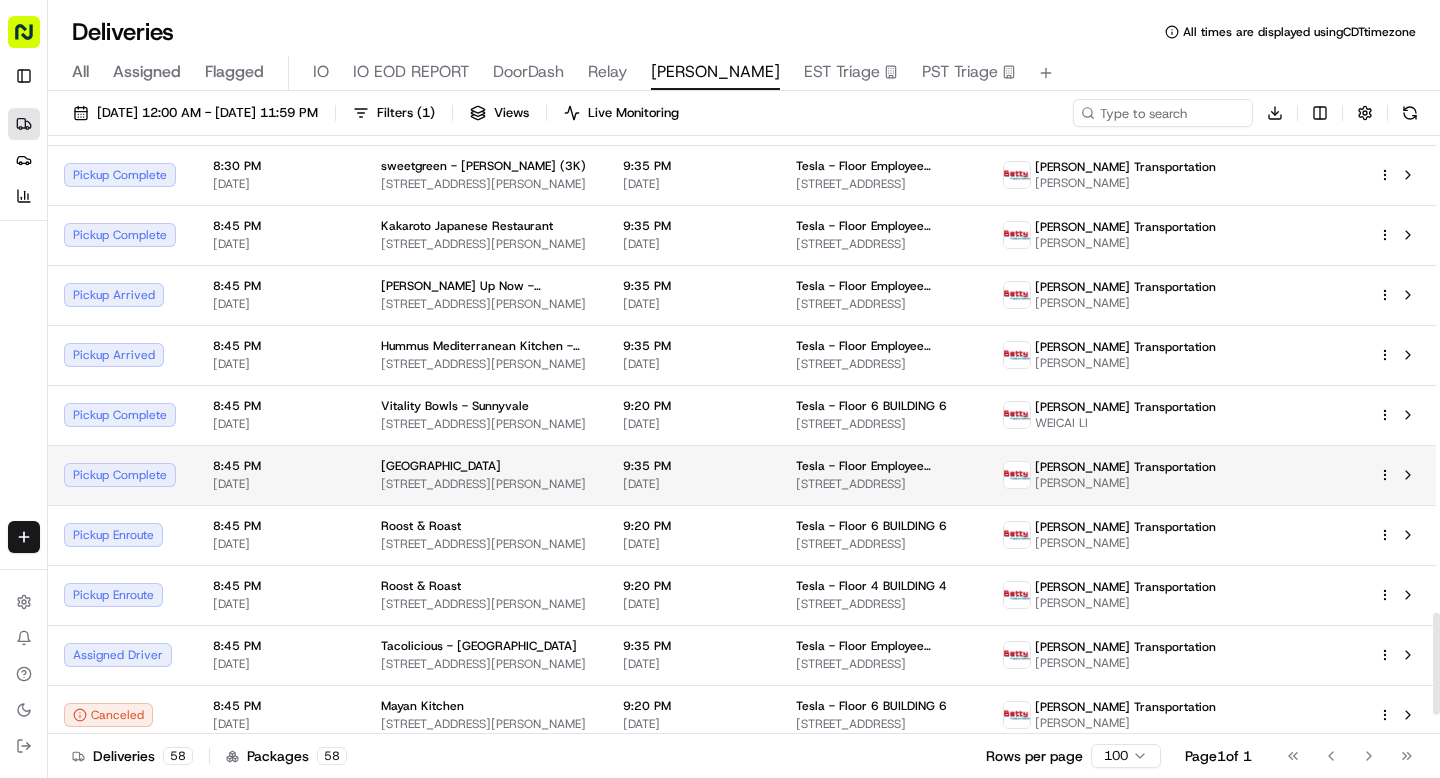 scroll, scrollTop: 2778, scrollLeft: 0, axis: vertical 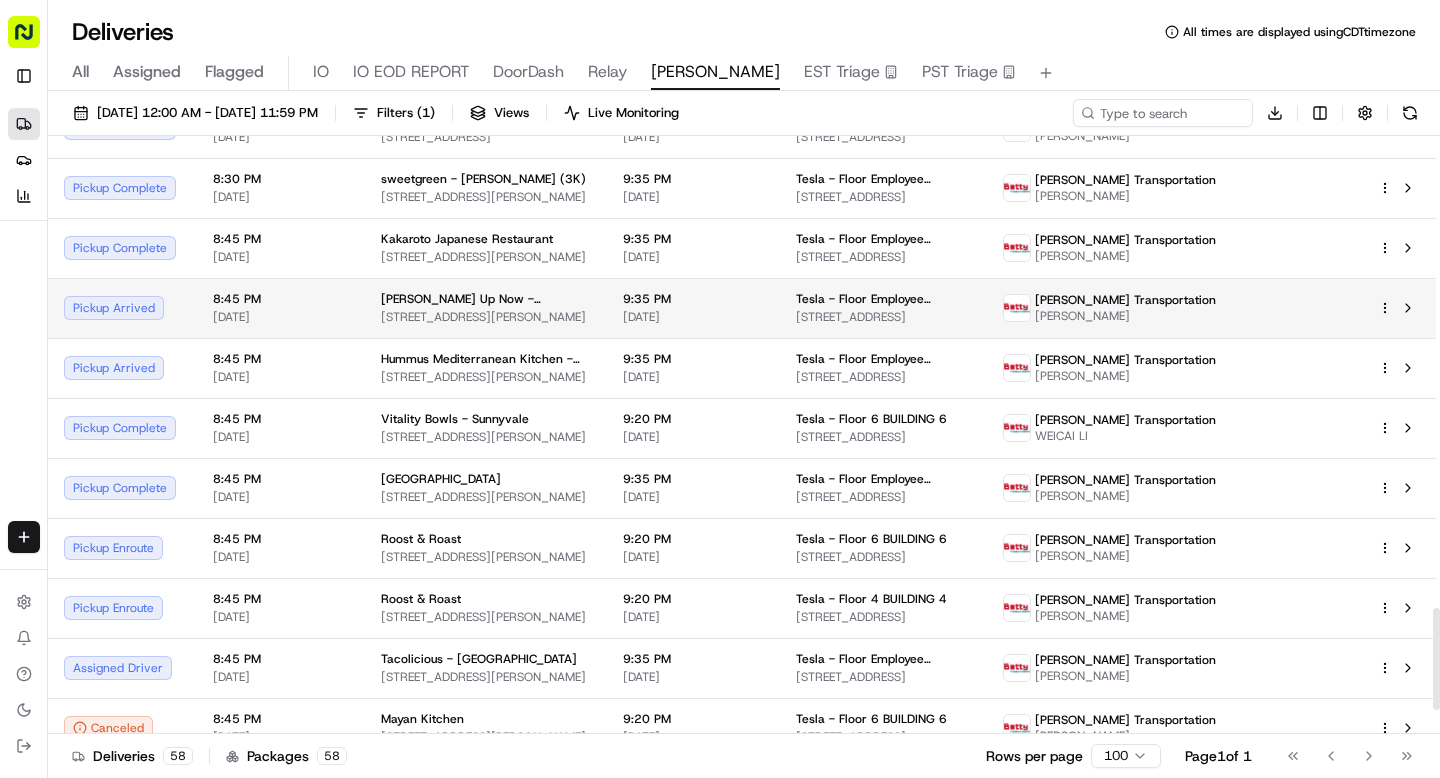 click on "321 Hamilton Ave, Palo Alto, CA 94301, USA" at bounding box center [486, 317] 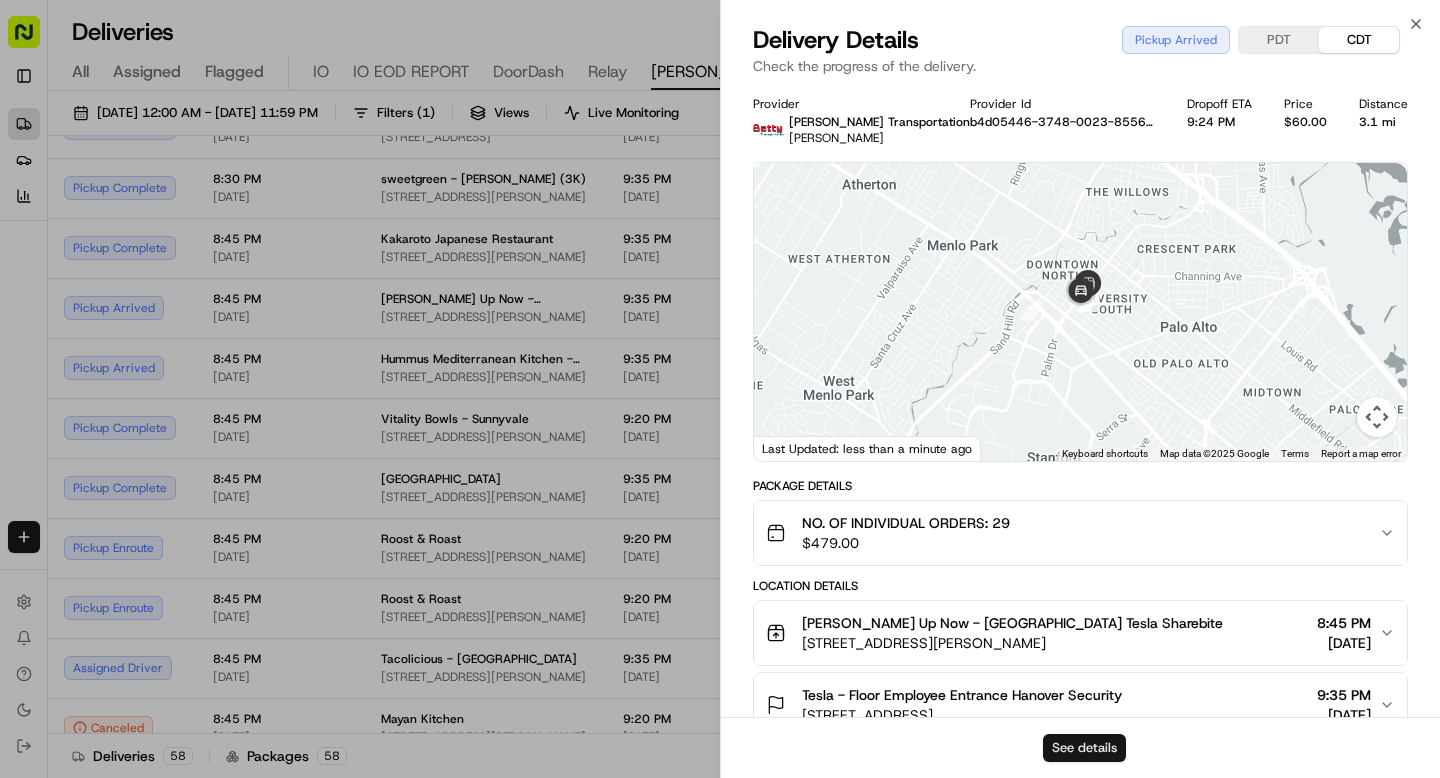 click on "See details" at bounding box center [1084, 748] 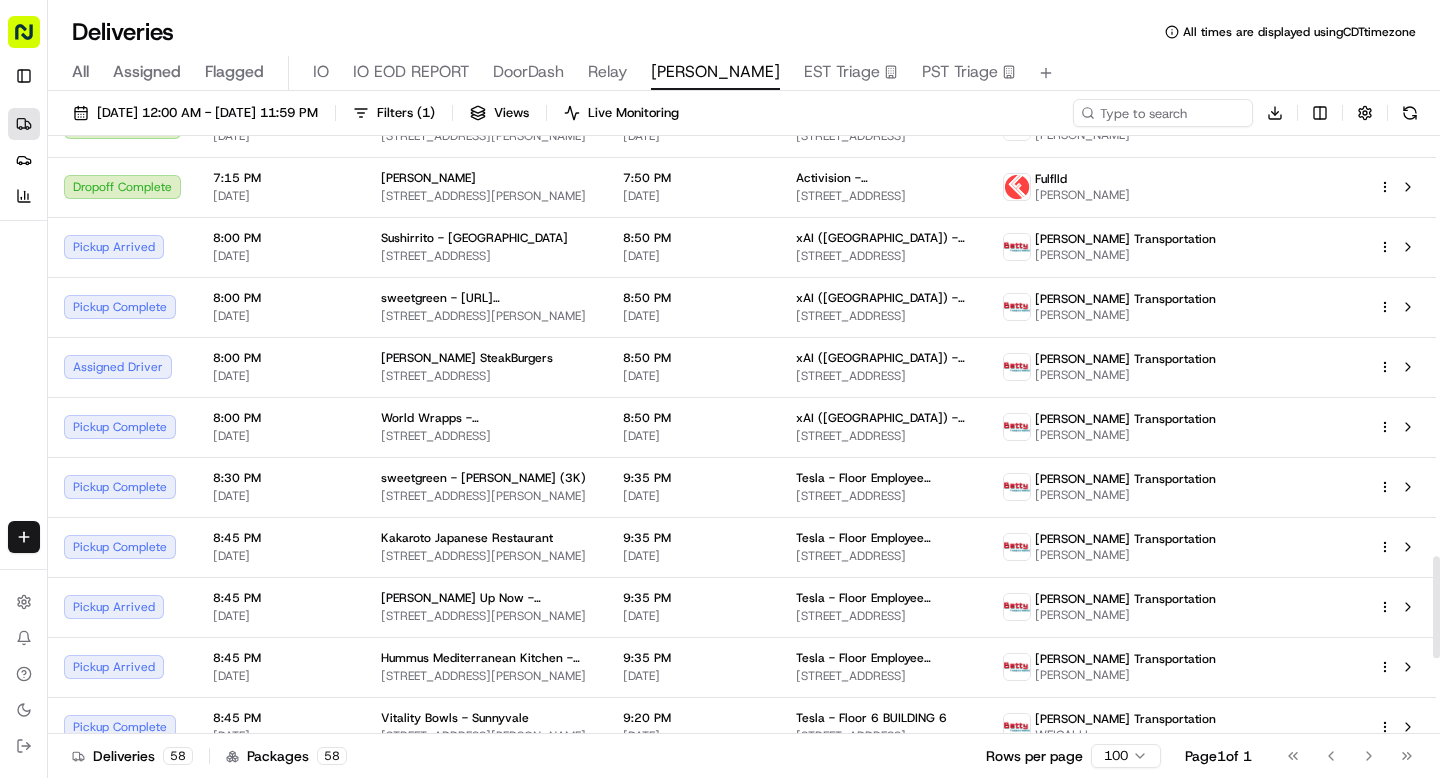 scroll, scrollTop: 2471, scrollLeft: 0, axis: vertical 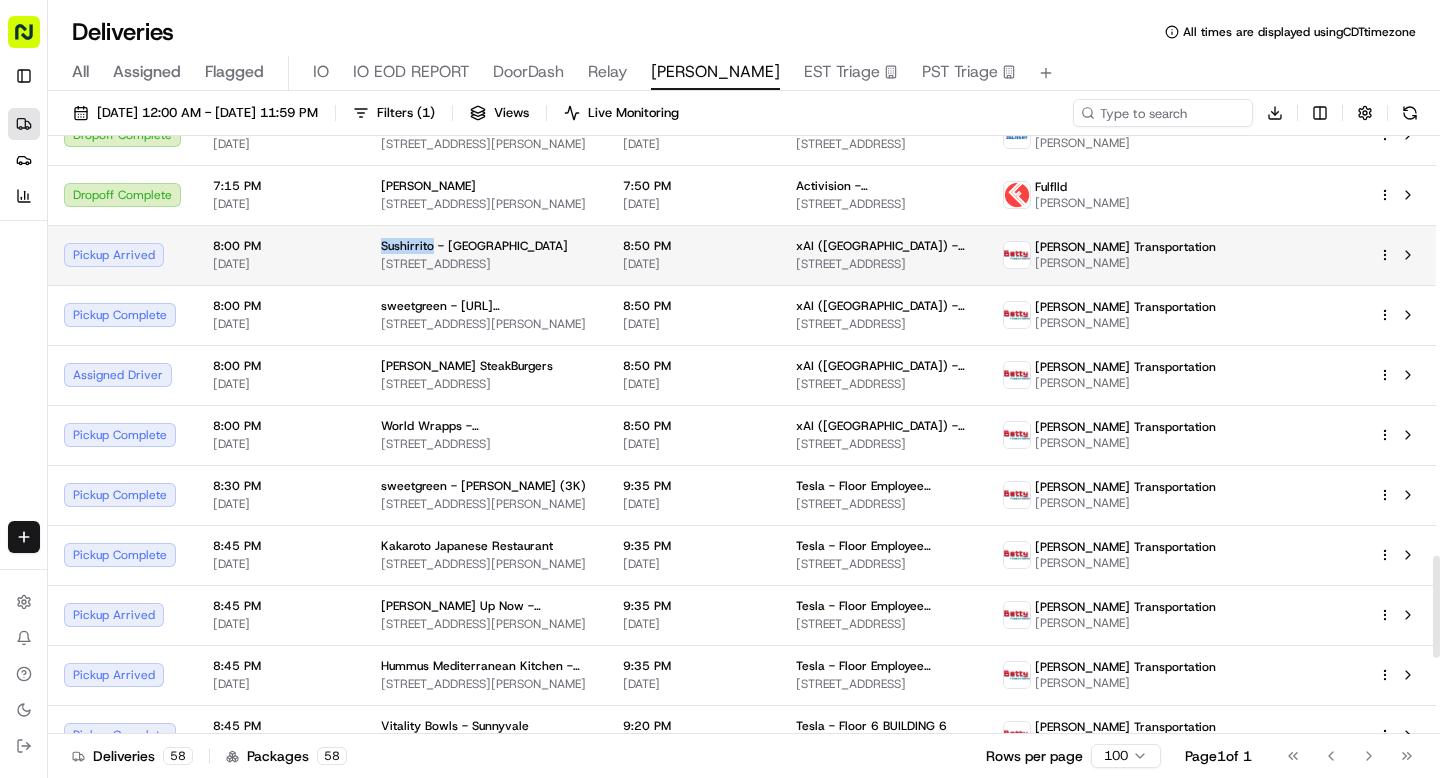 drag, startPoint x: 379, startPoint y: 247, endPoint x: 428, endPoint y: 244, distance: 49.09175 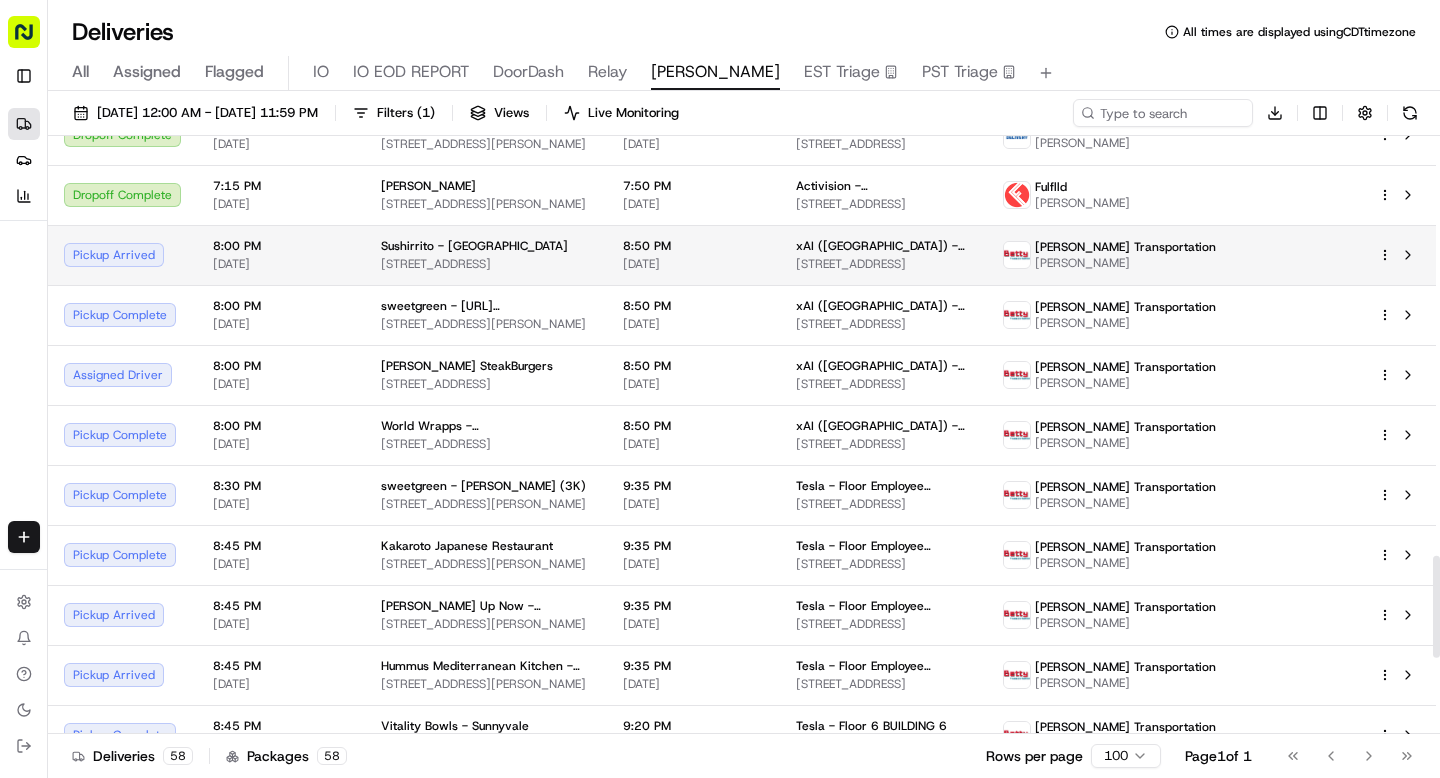 click on "[DATE]" at bounding box center (693, 264) 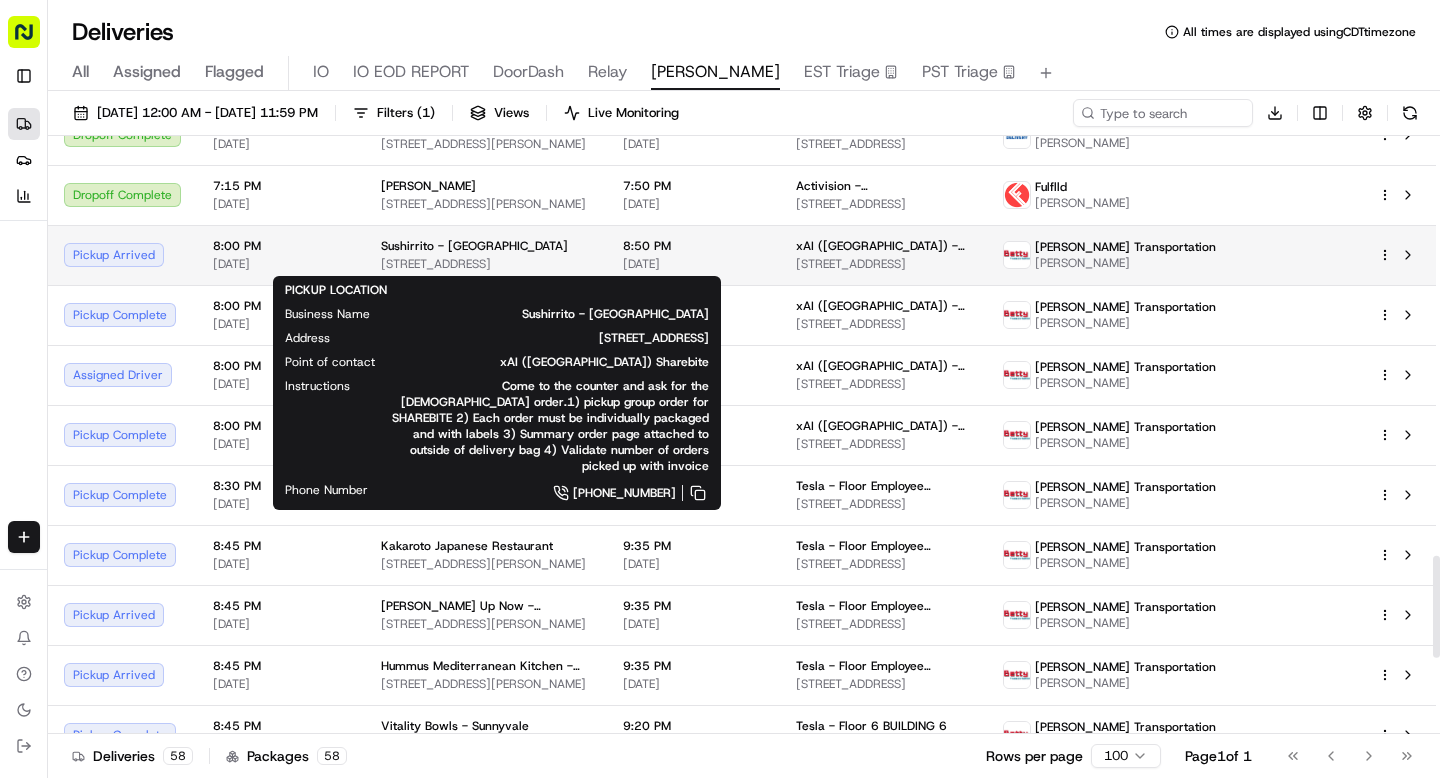 click on "Sushirrito - Palo Alto" at bounding box center [474, 246] 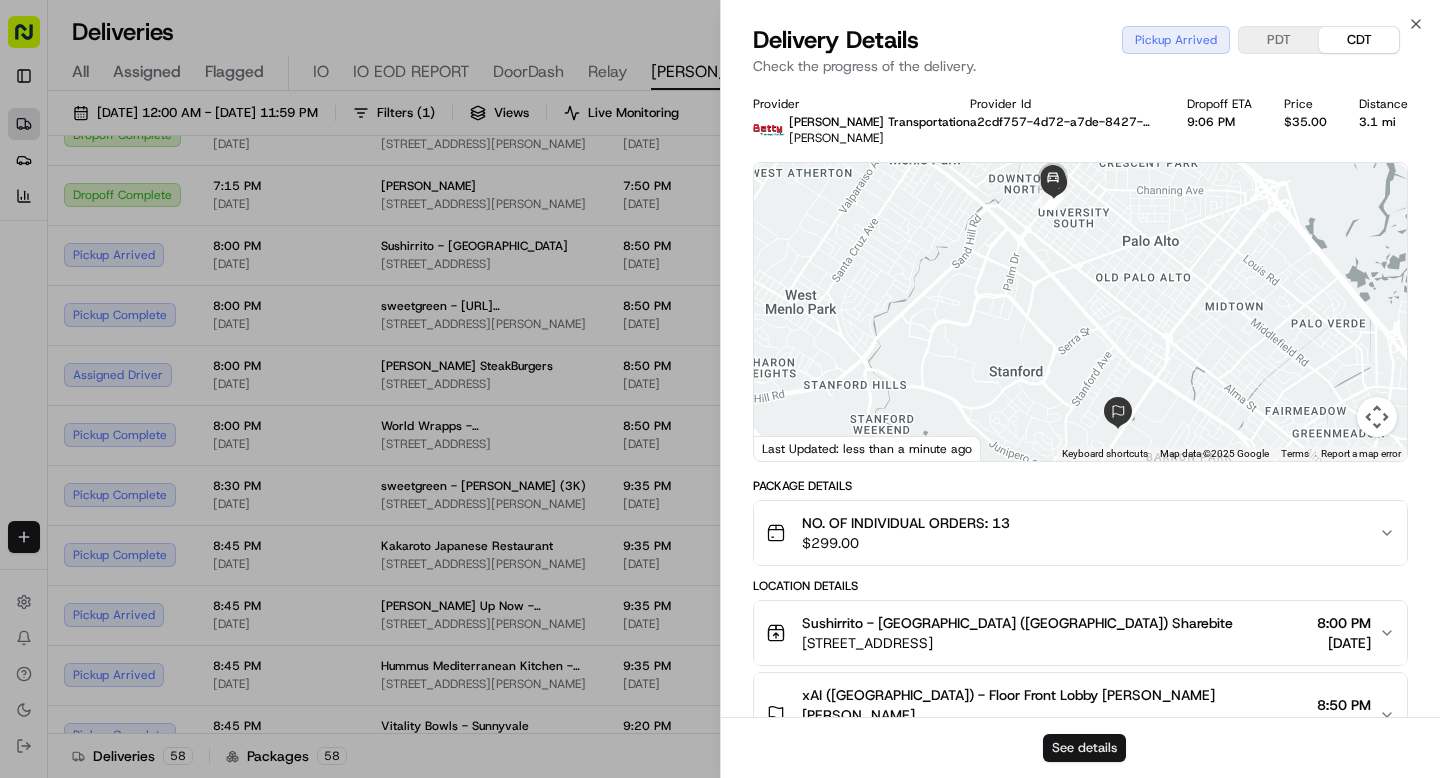 click on "See details" at bounding box center [1084, 748] 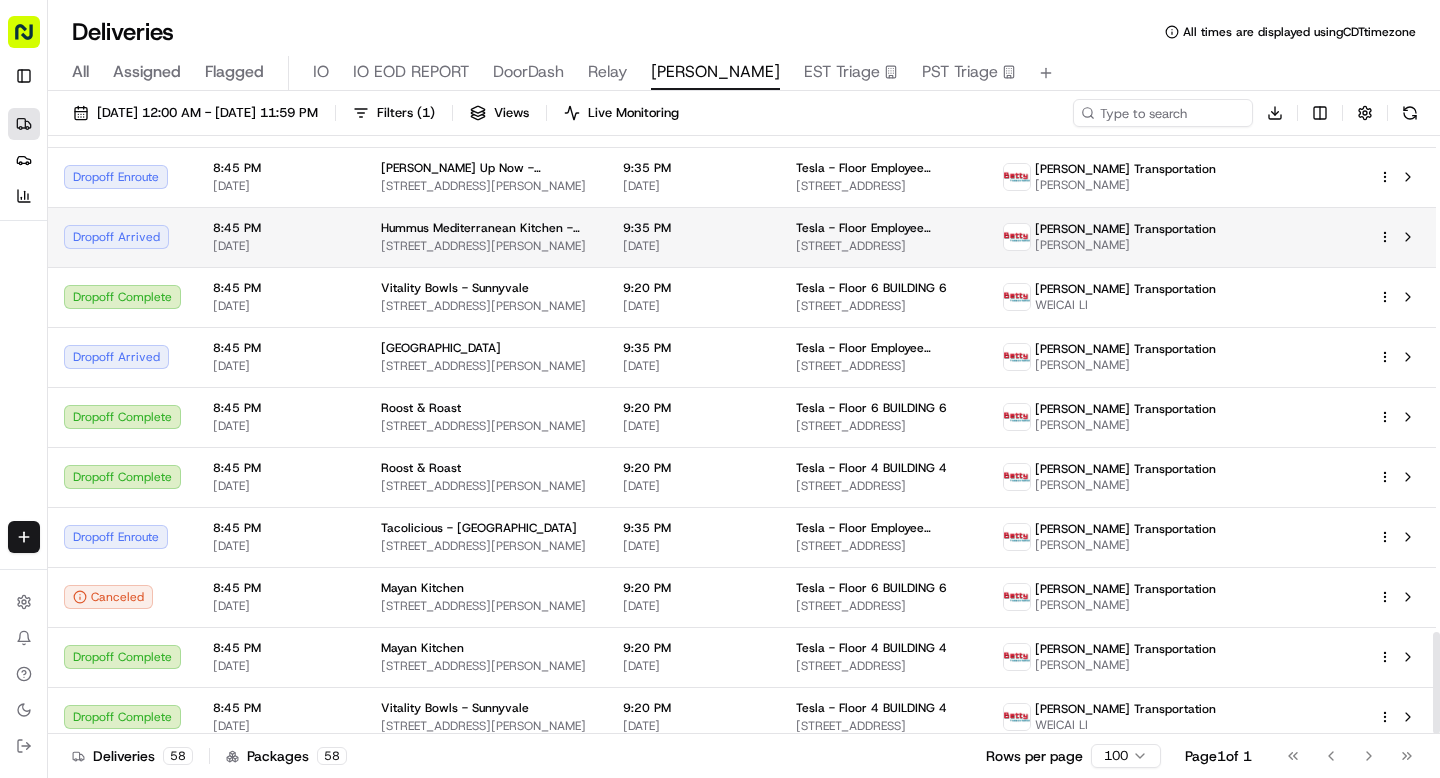 scroll, scrollTop: 2922, scrollLeft: 0, axis: vertical 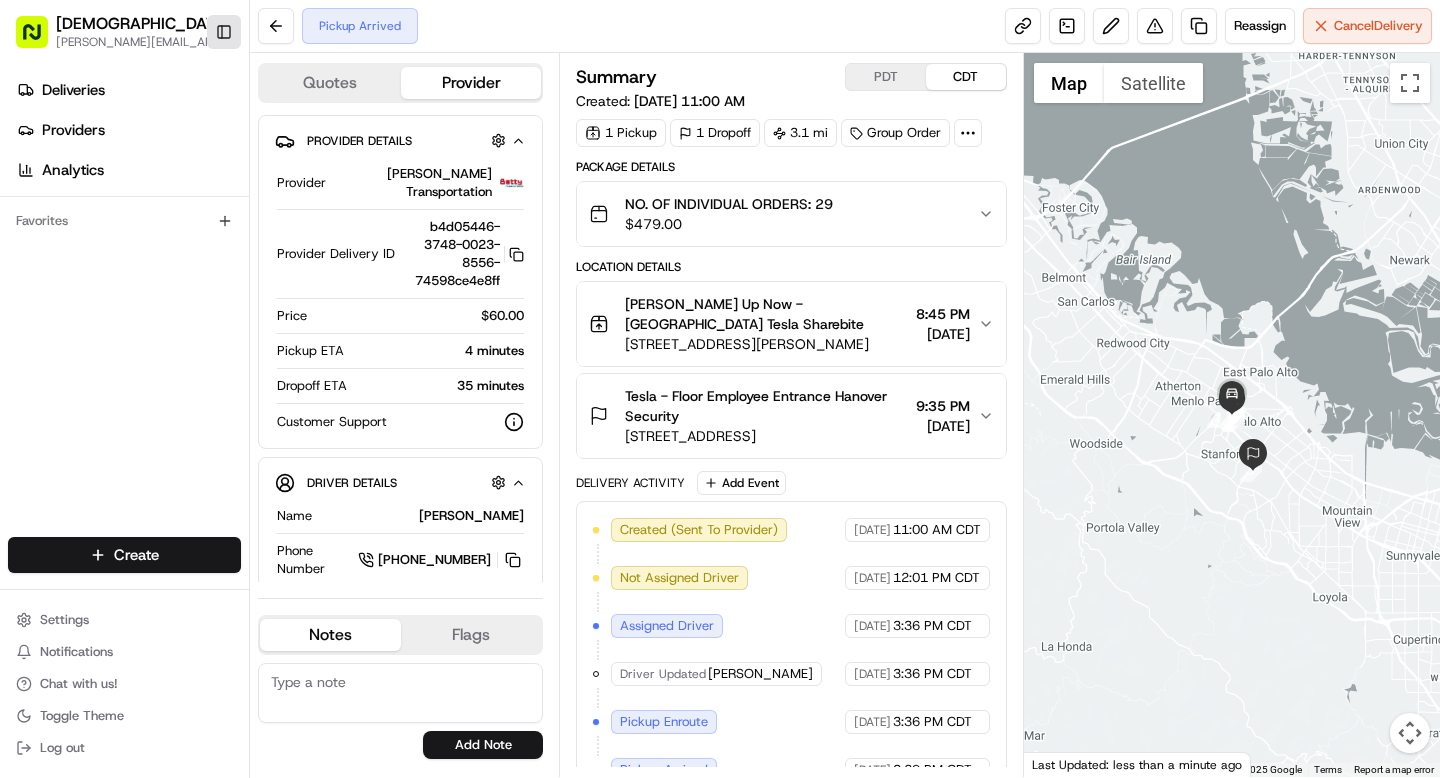 click on "Toggle Sidebar" at bounding box center [224, 32] 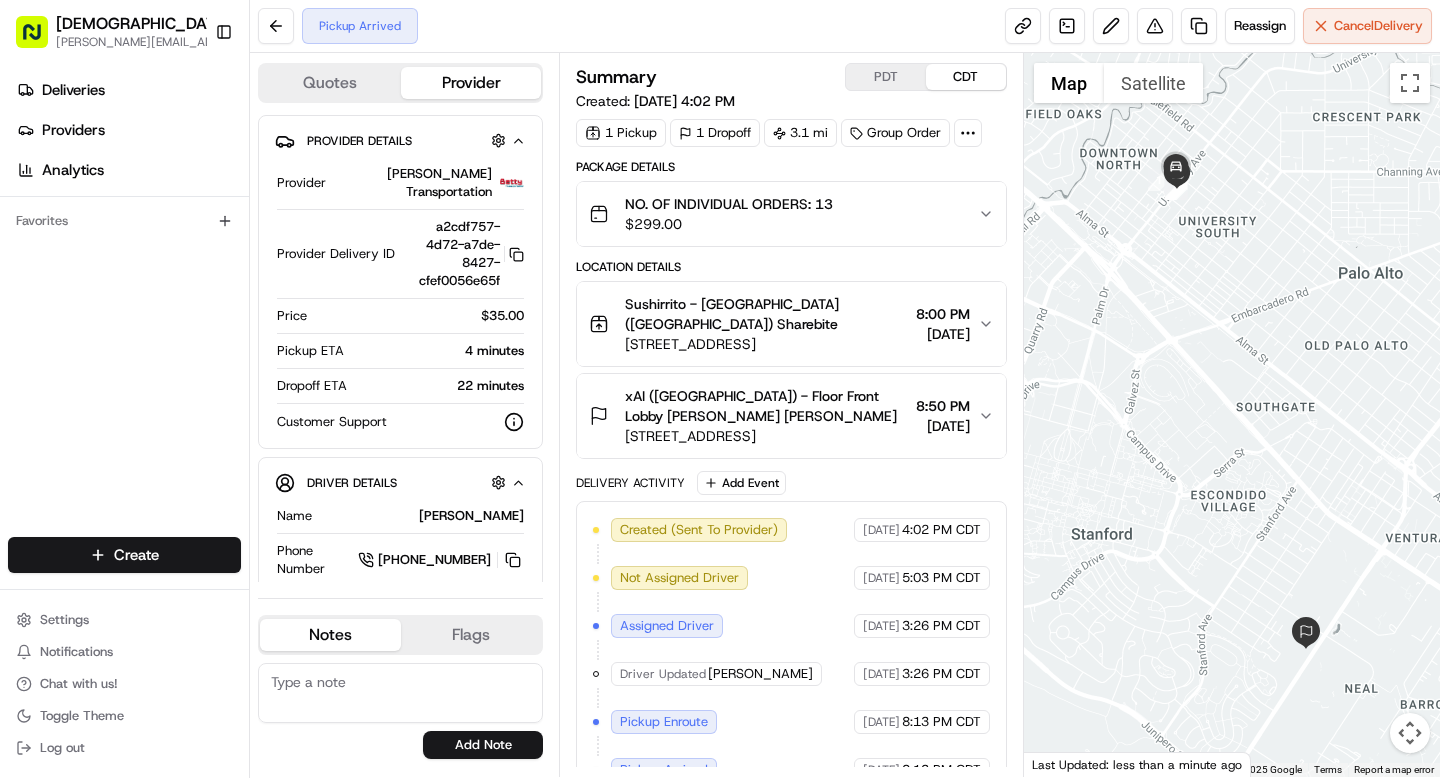 scroll, scrollTop: 0, scrollLeft: 0, axis: both 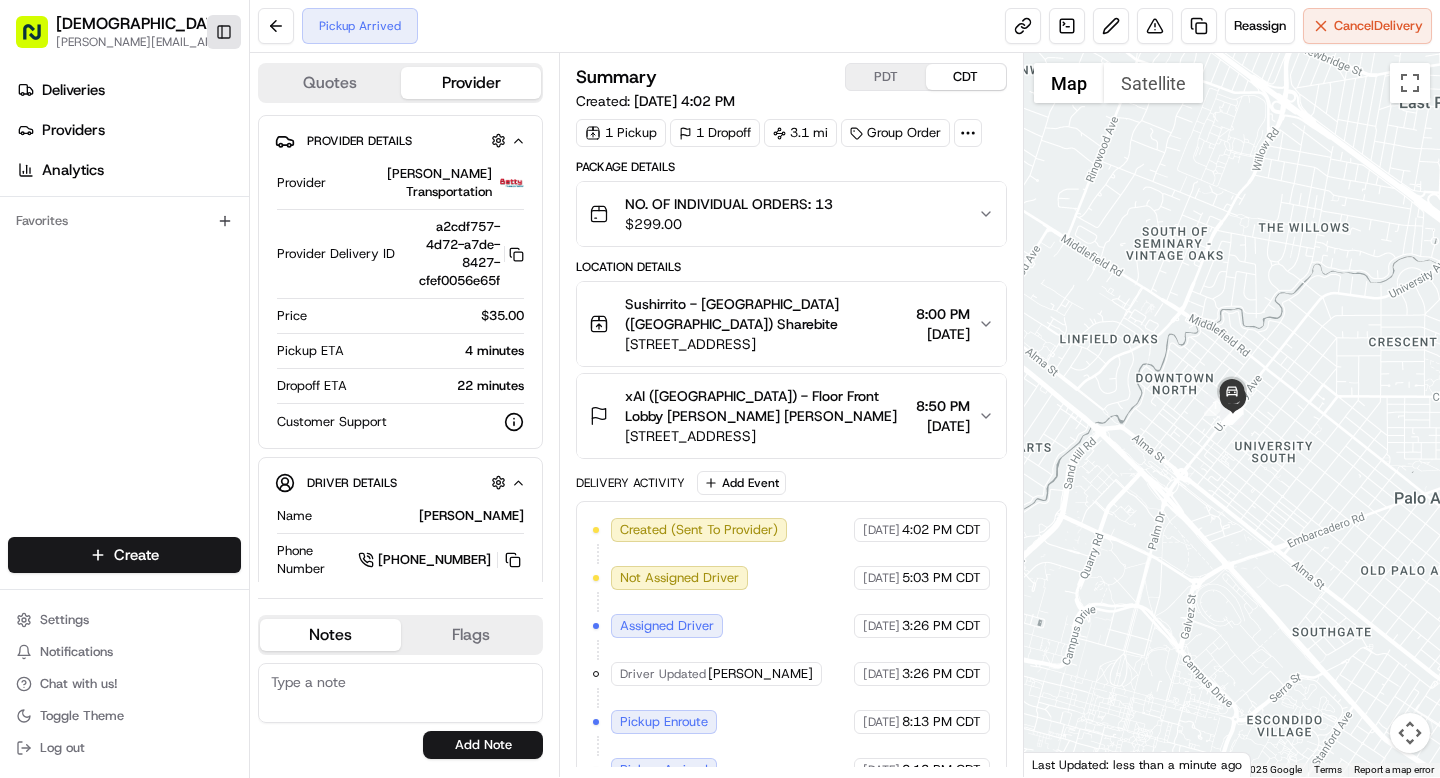 click on "Toggle Sidebar" at bounding box center [224, 32] 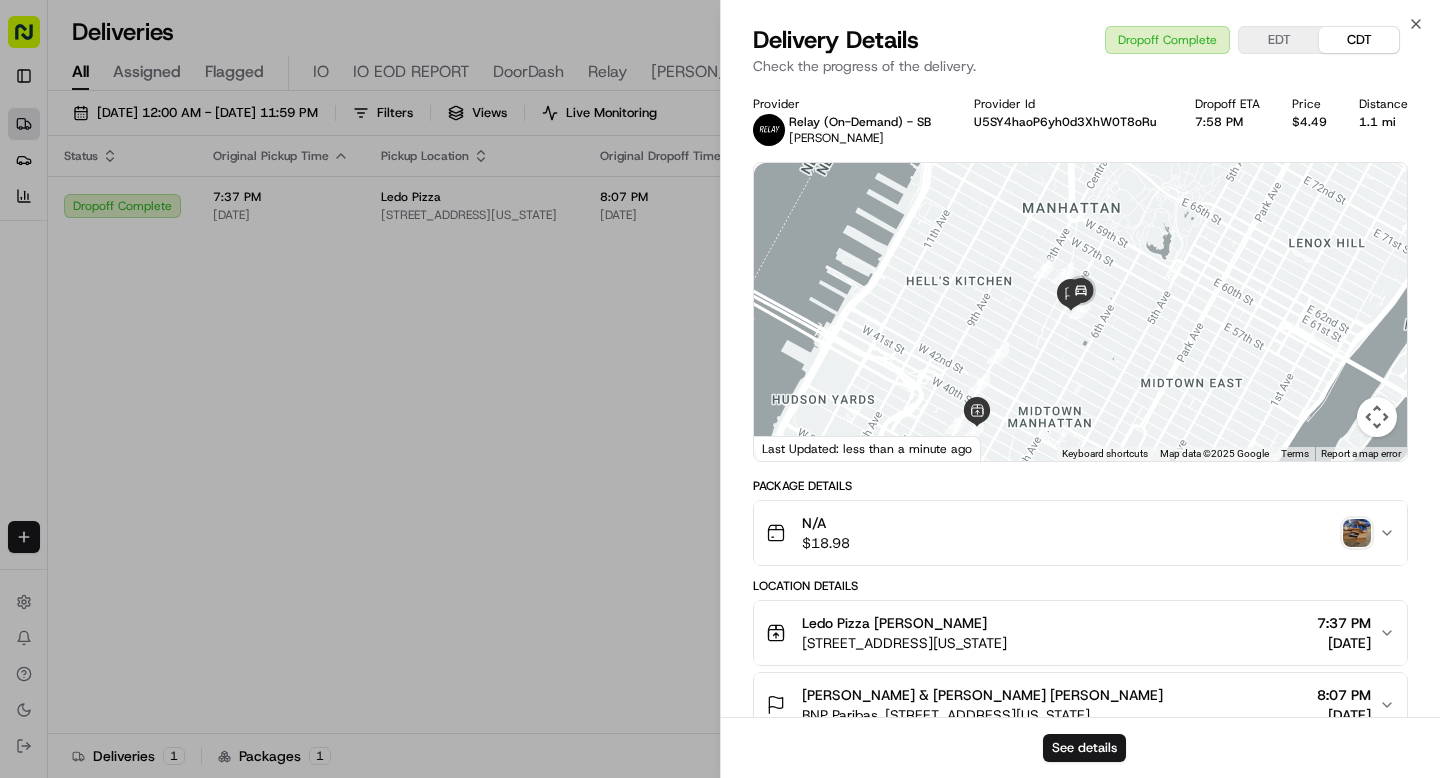 scroll, scrollTop: 0, scrollLeft: 0, axis: both 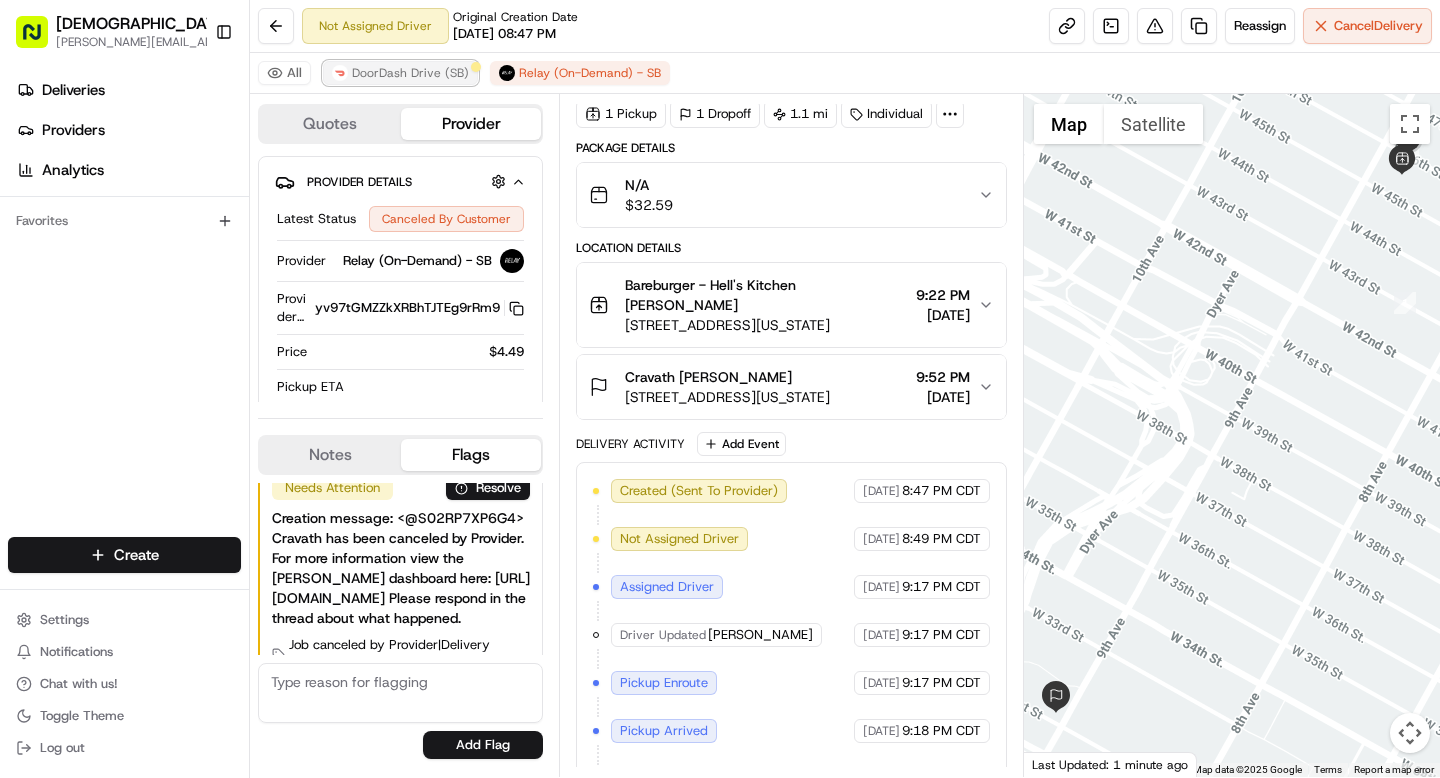 click on "DoorDash Drive (SB)" at bounding box center [410, 73] 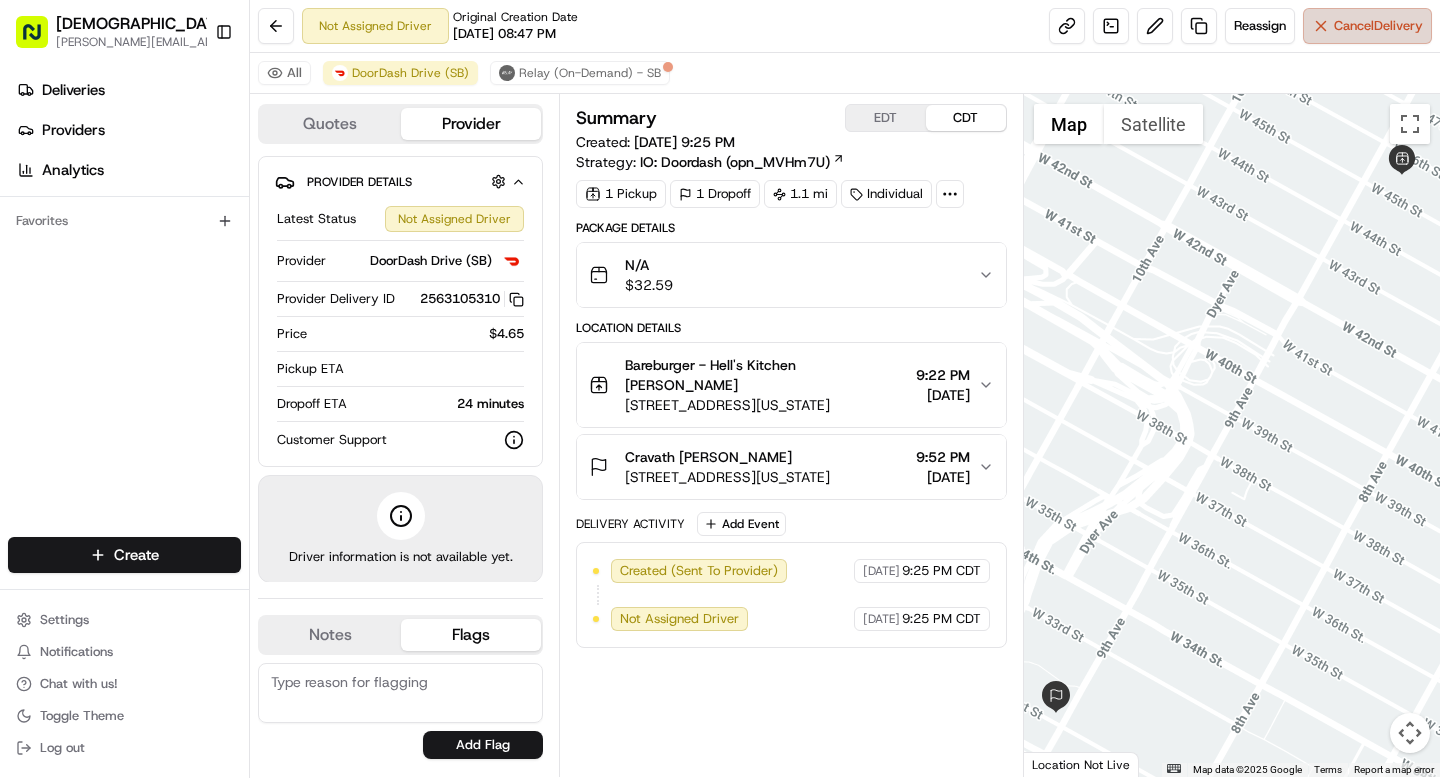 click on "Cancel  Delivery" at bounding box center (1367, 26) 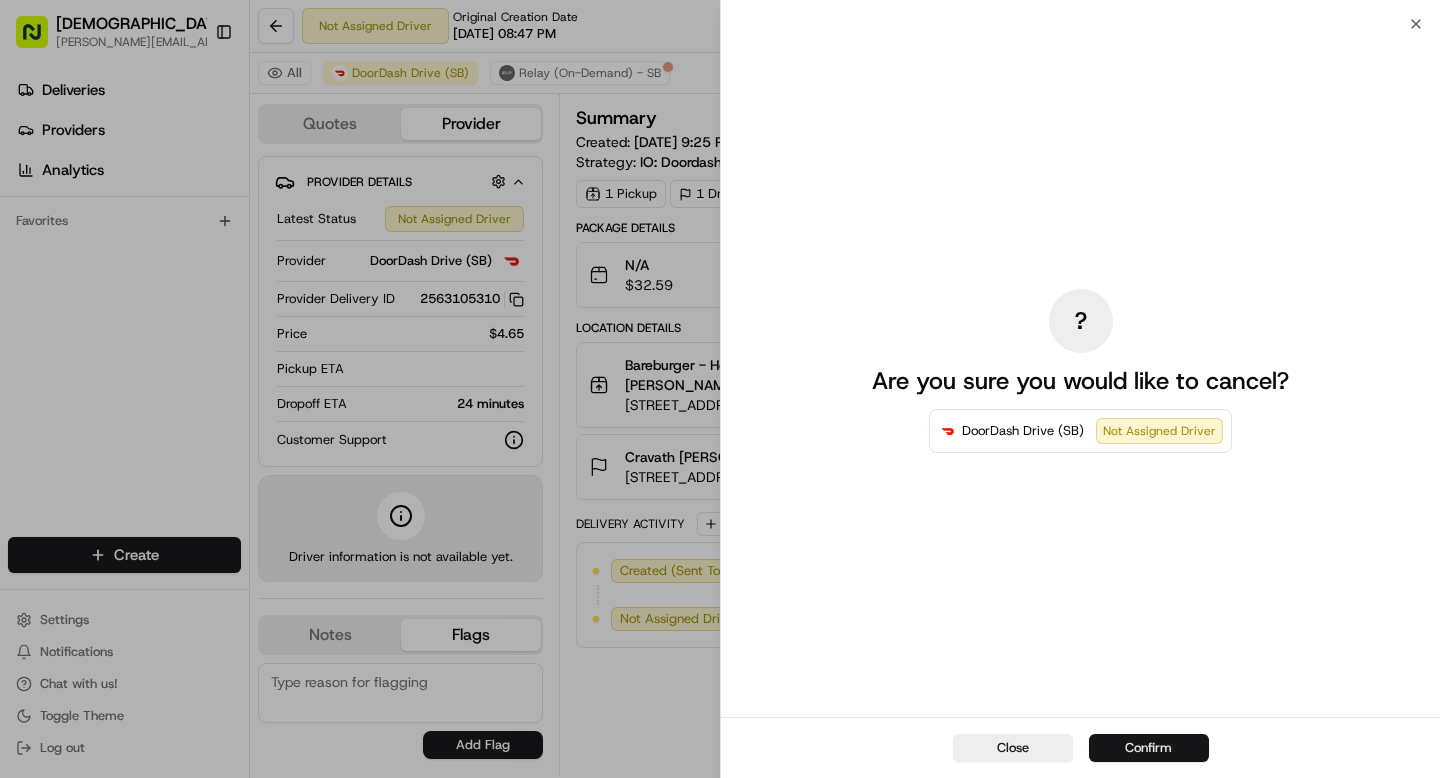 click on "Confirm" at bounding box center [1149, 748] 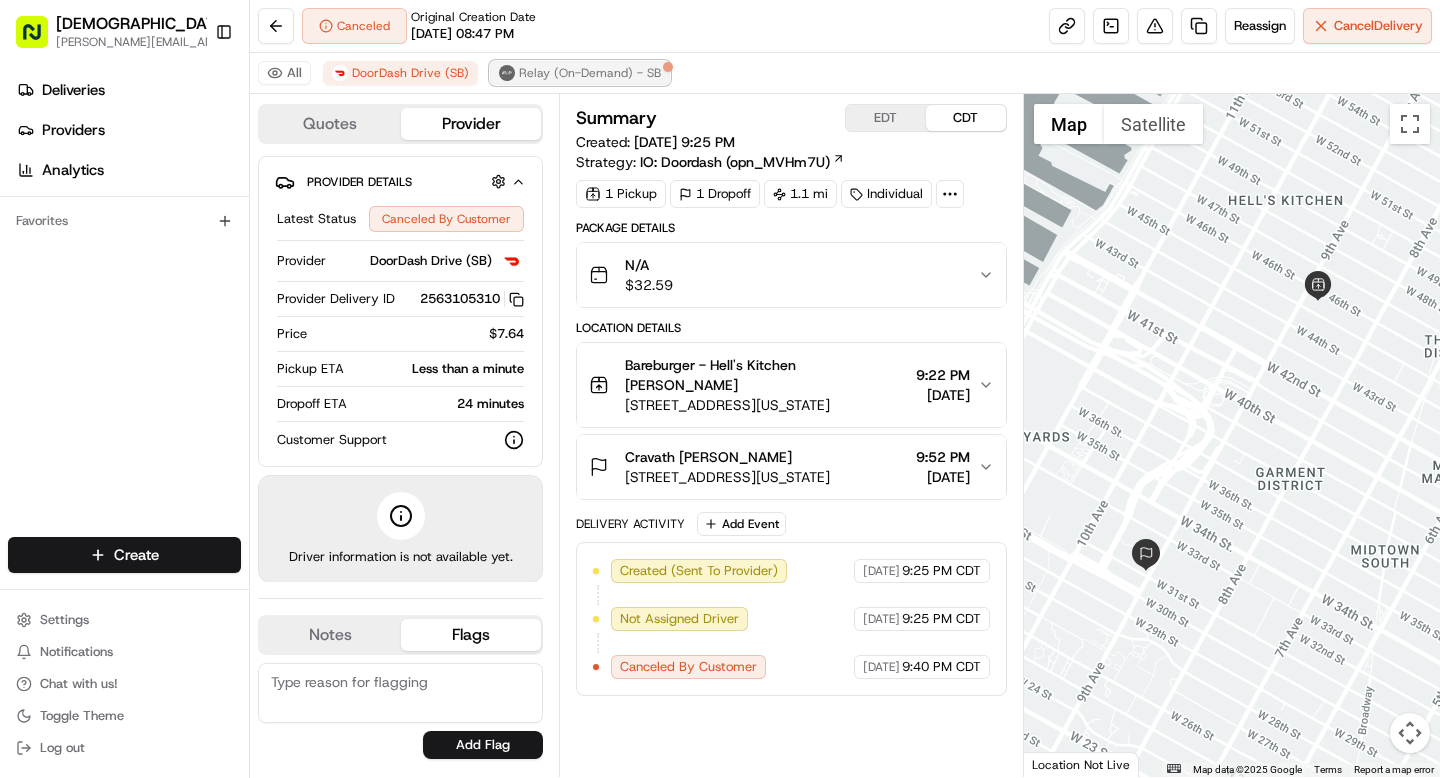 click on "Relay (On-Demand) - SB" at bounding box center (580, 73) 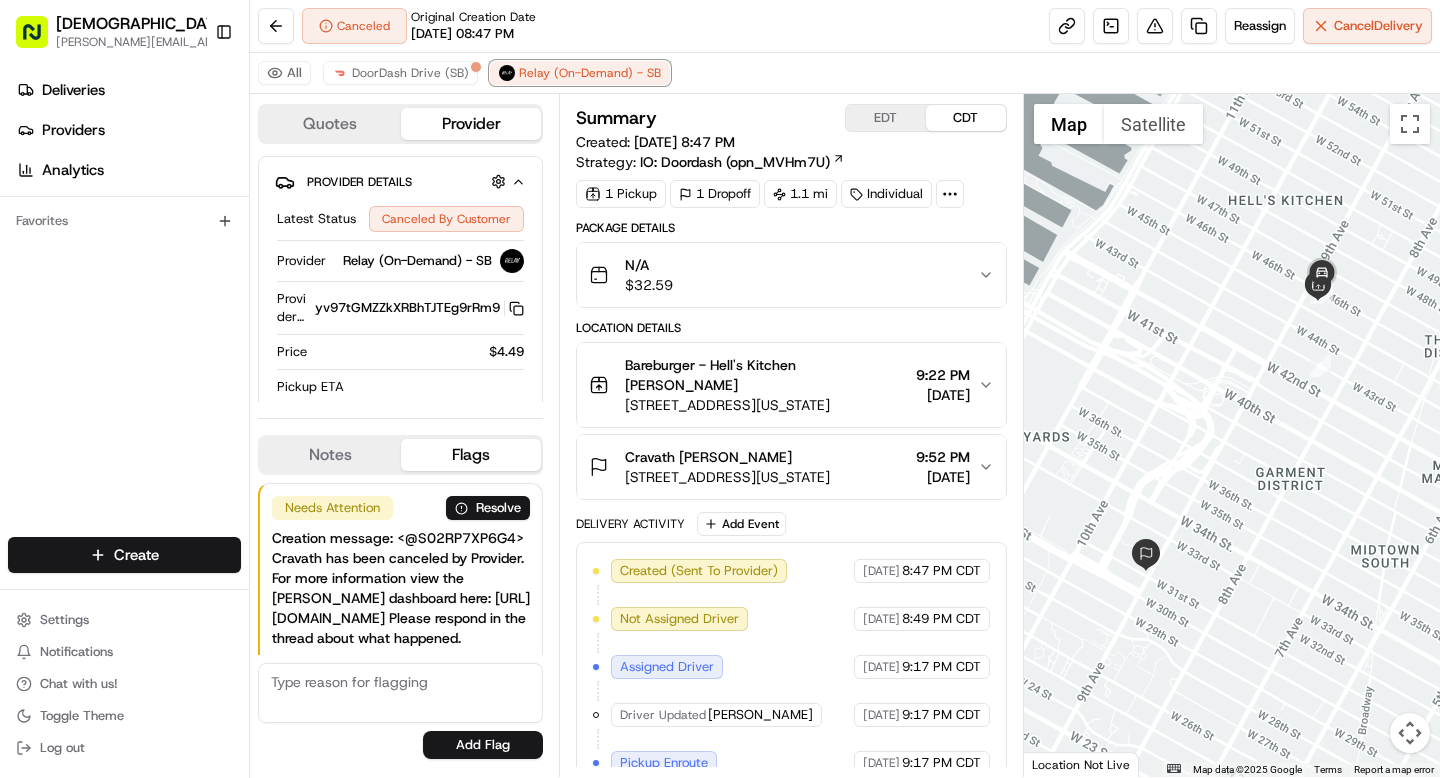 scroll, scrollTop: 121, scrollLeft: 0, axis: vertical 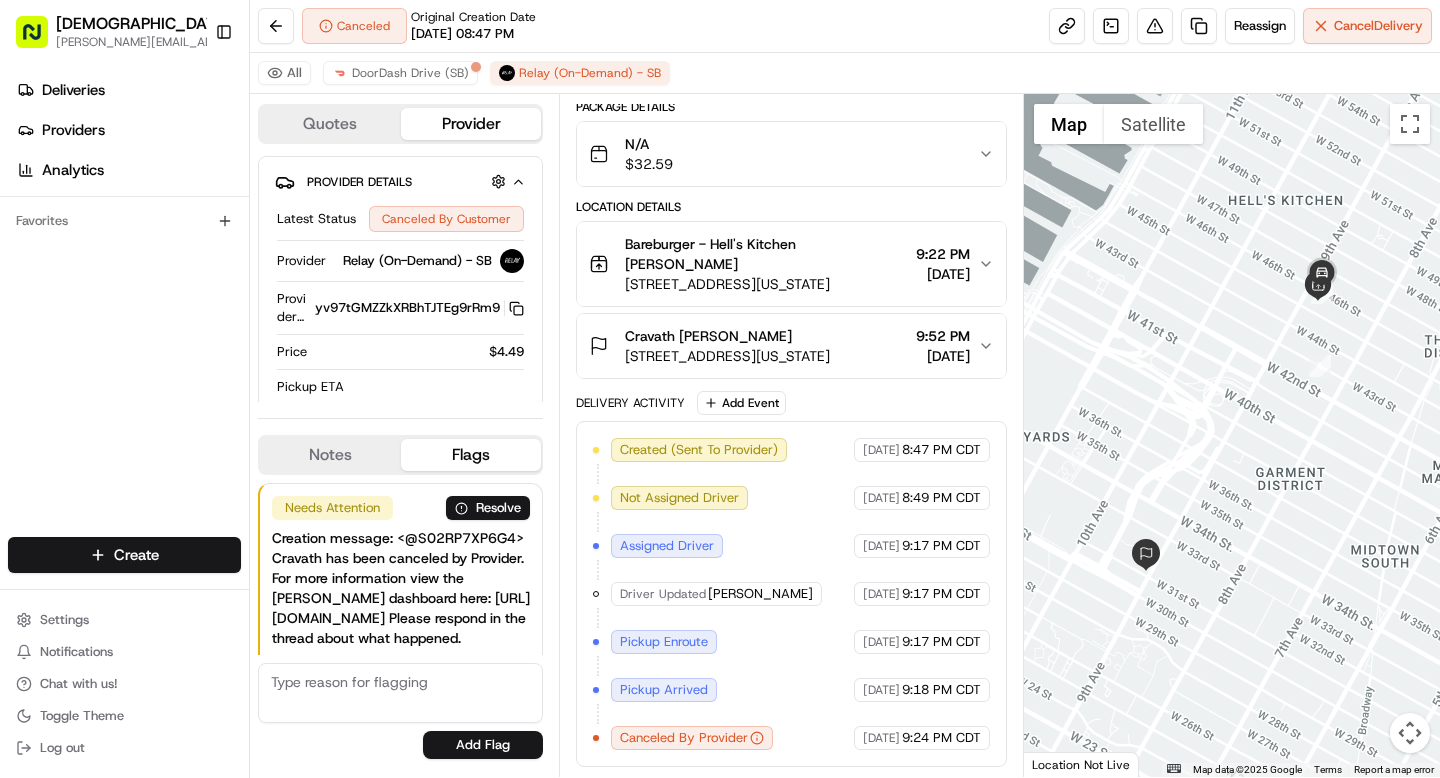 click on "[STREET_ADDRESS][US_STATE]" at bounding box center (727, 356) 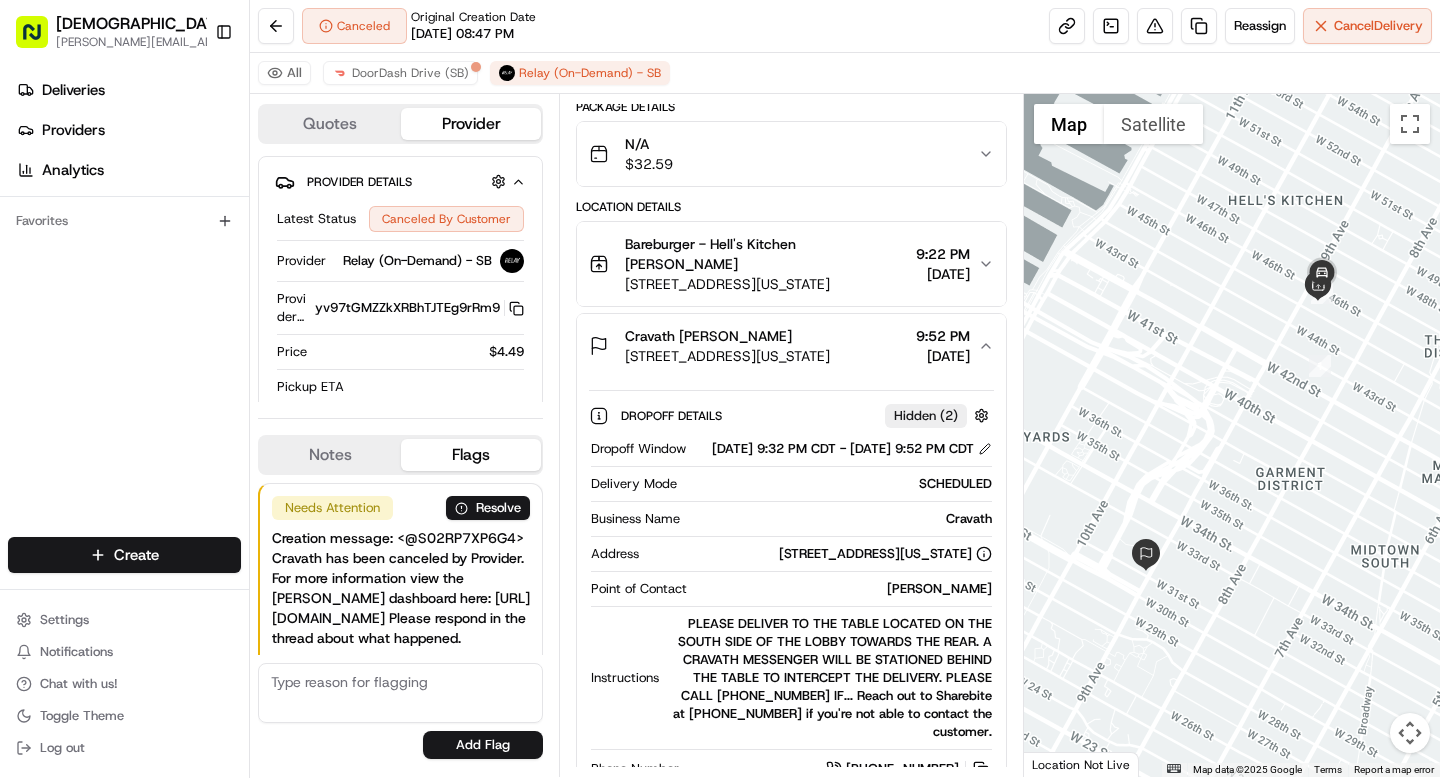 click on "Victoria Fang" at bounding box center (843, 589) 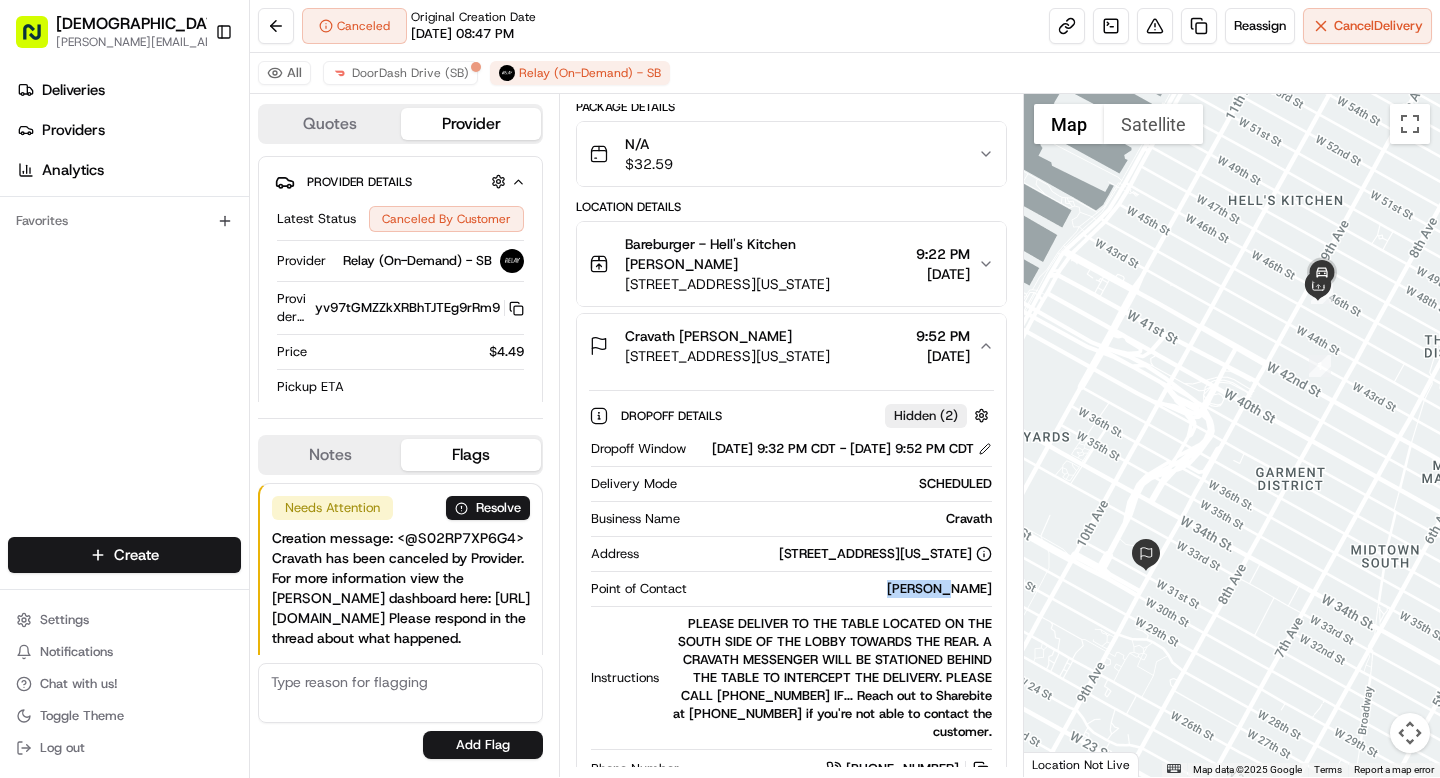 click on "Victoria Fang" at bounding box center (843, 589) 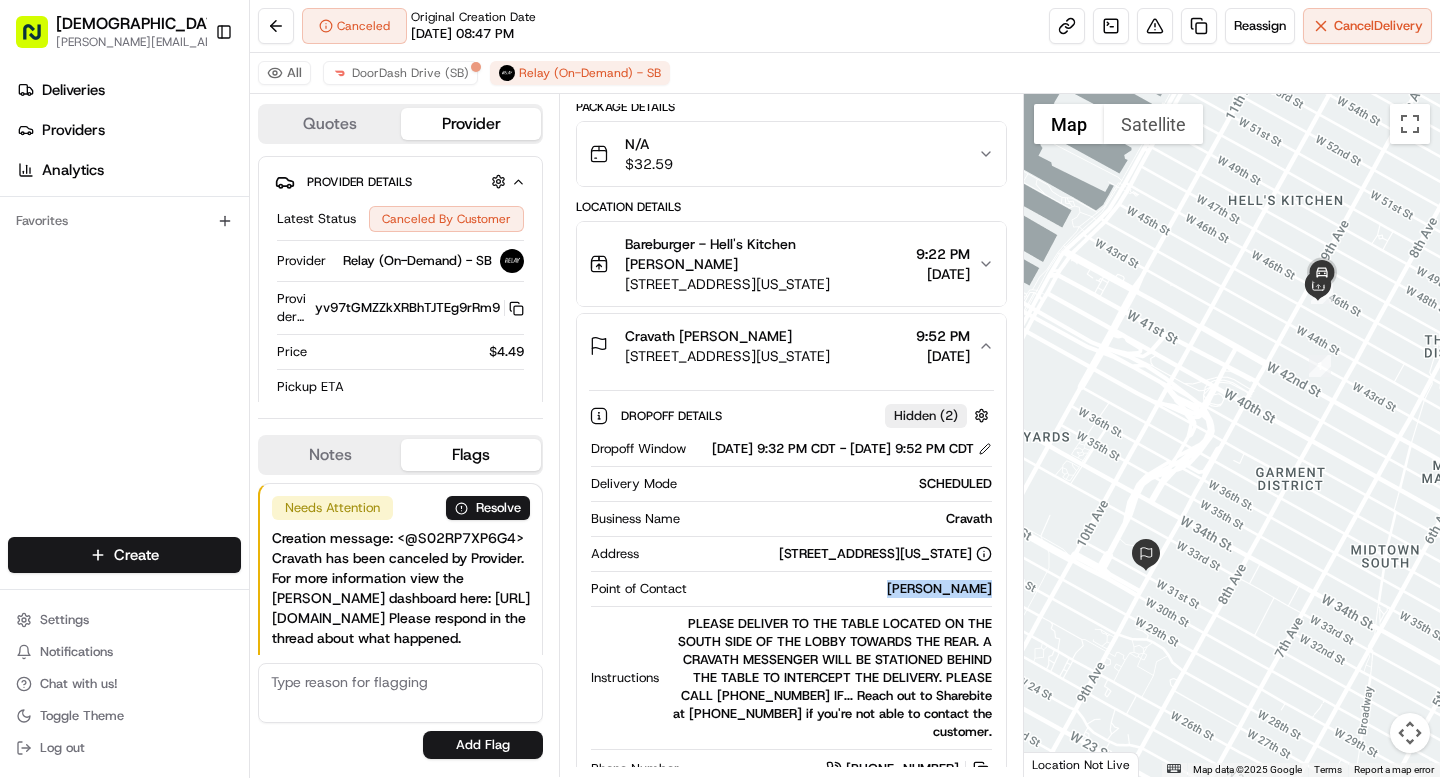 click on "Victoria Fang" at bounding box center [843, 589] 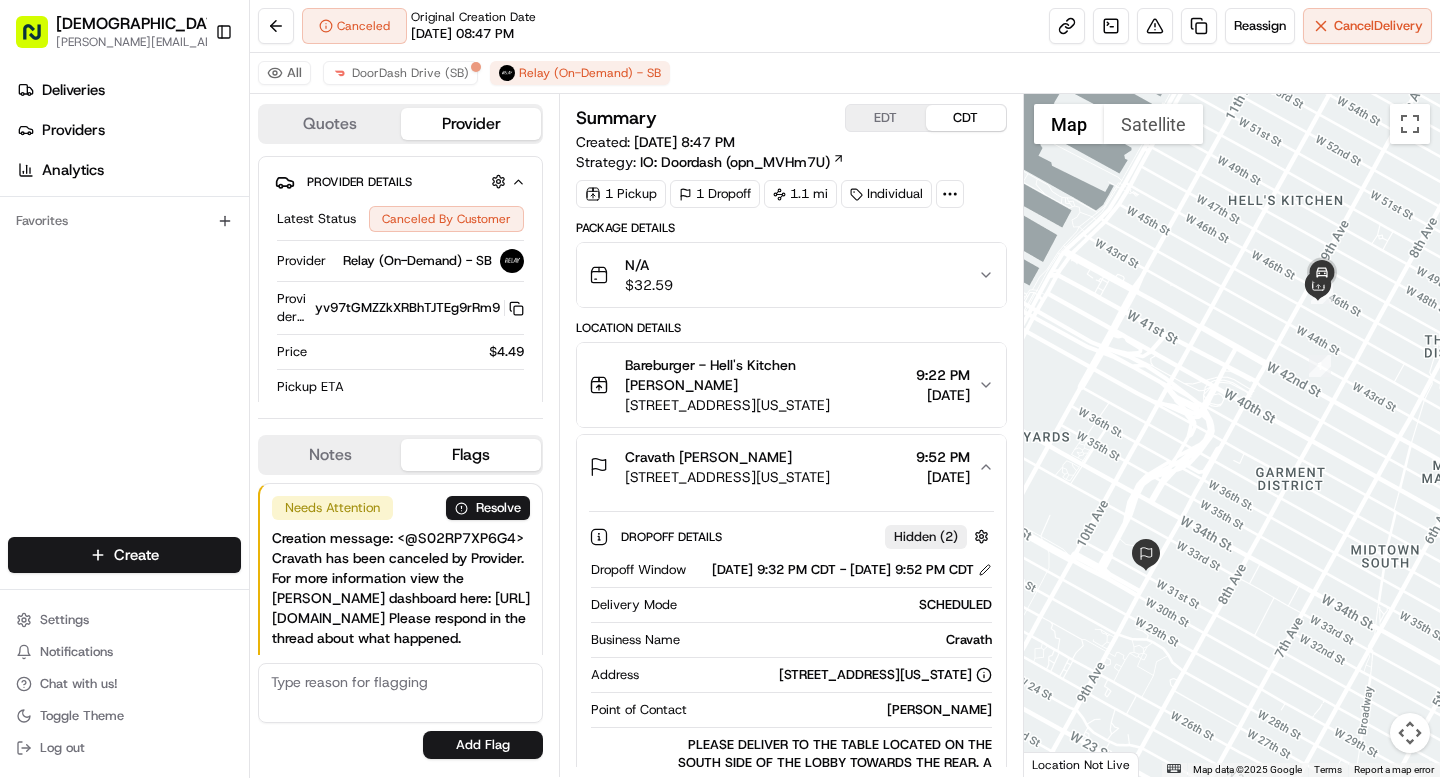click 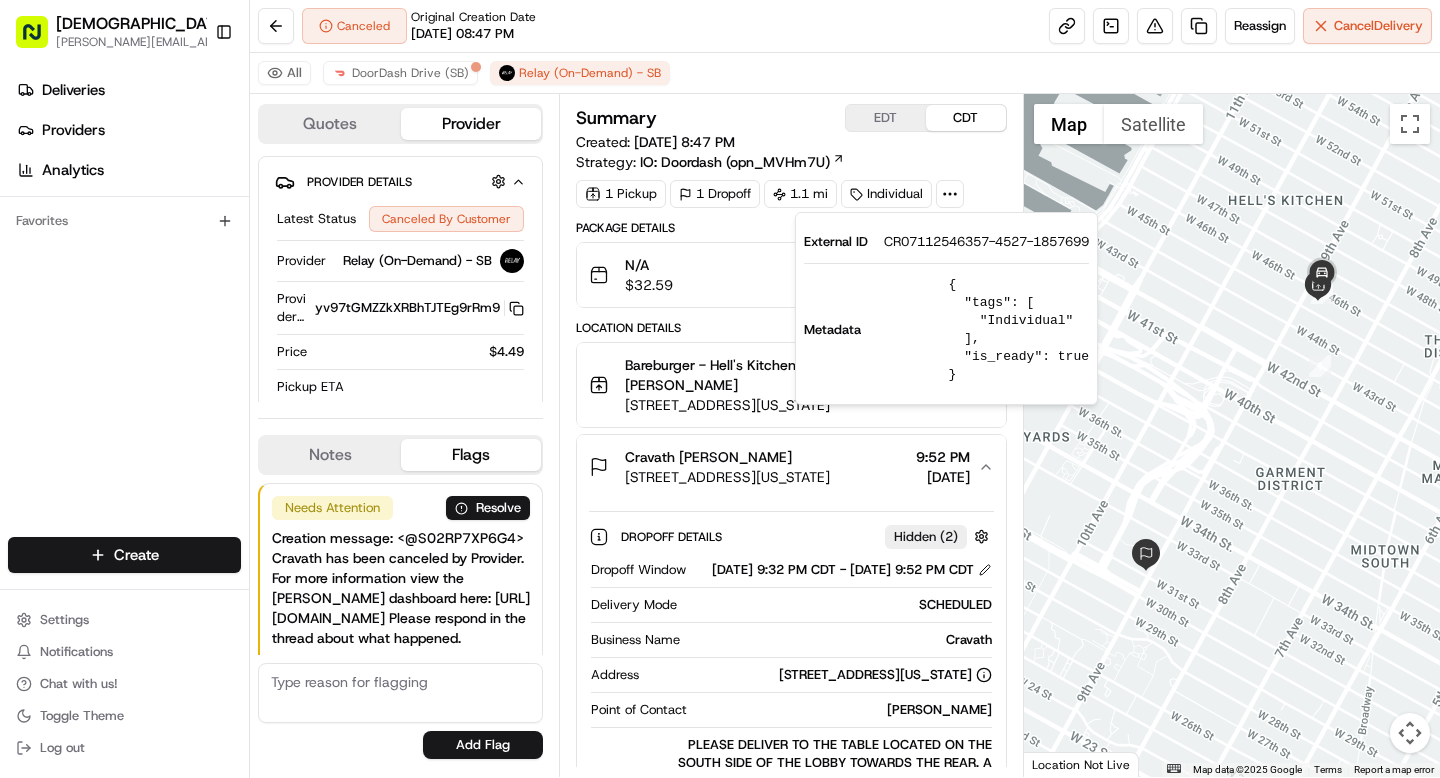 click on "CR07112546357-4527-1857699" at bounding box center (986, 242) 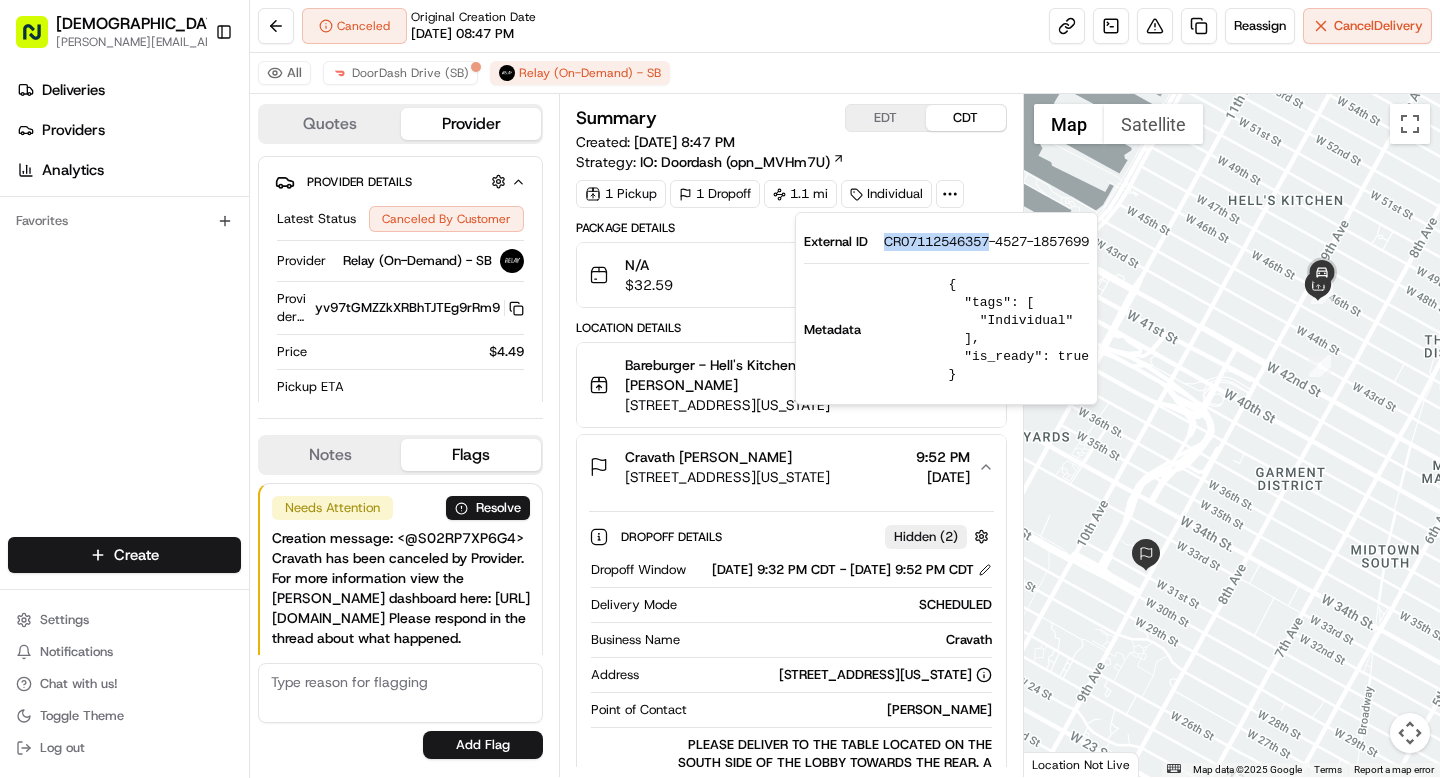 click on "CR07112546357-4527-1857699" at bounding box center (986, 242) 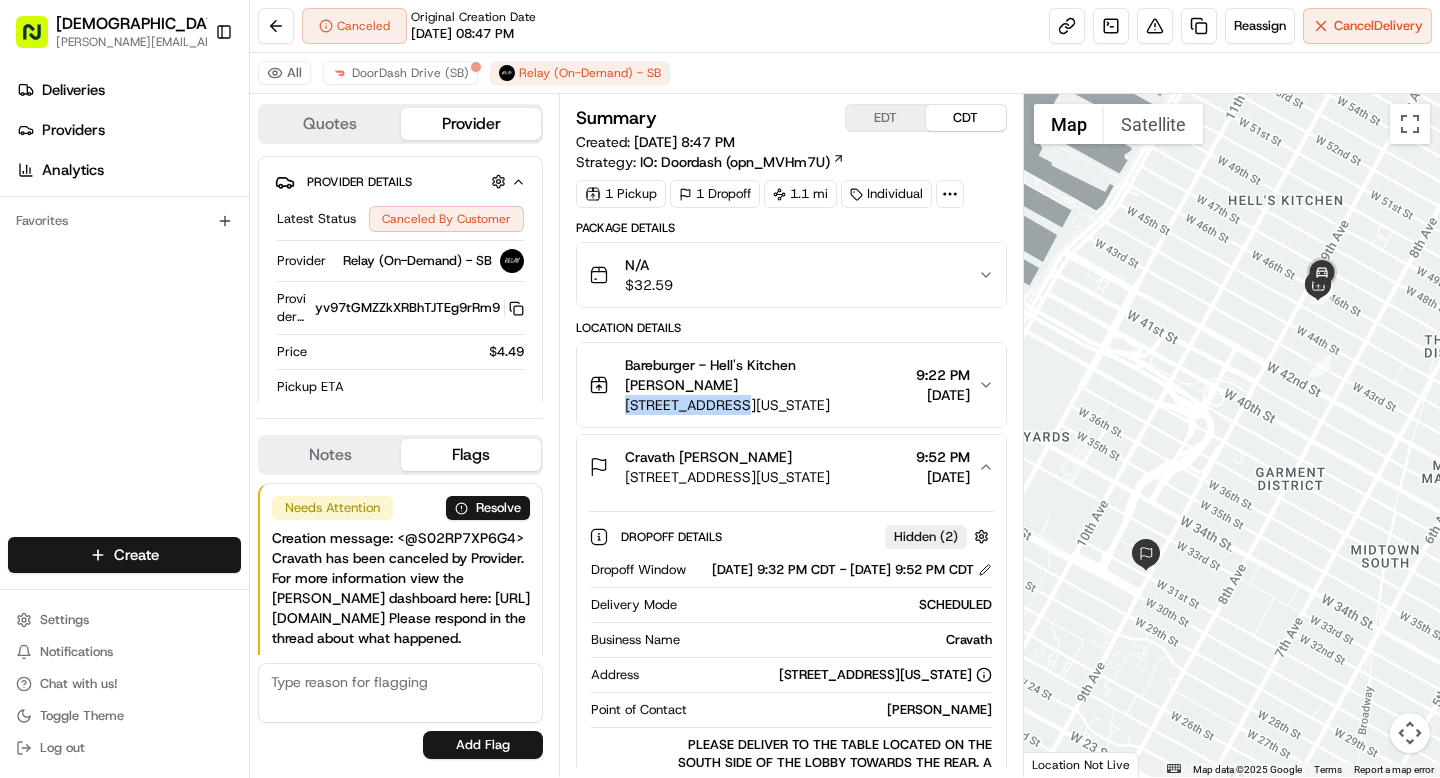 drag, startPoint x: 624, startPoint y: 405, endPoint x: 730, endPoint y: 401, distance: 106.07545 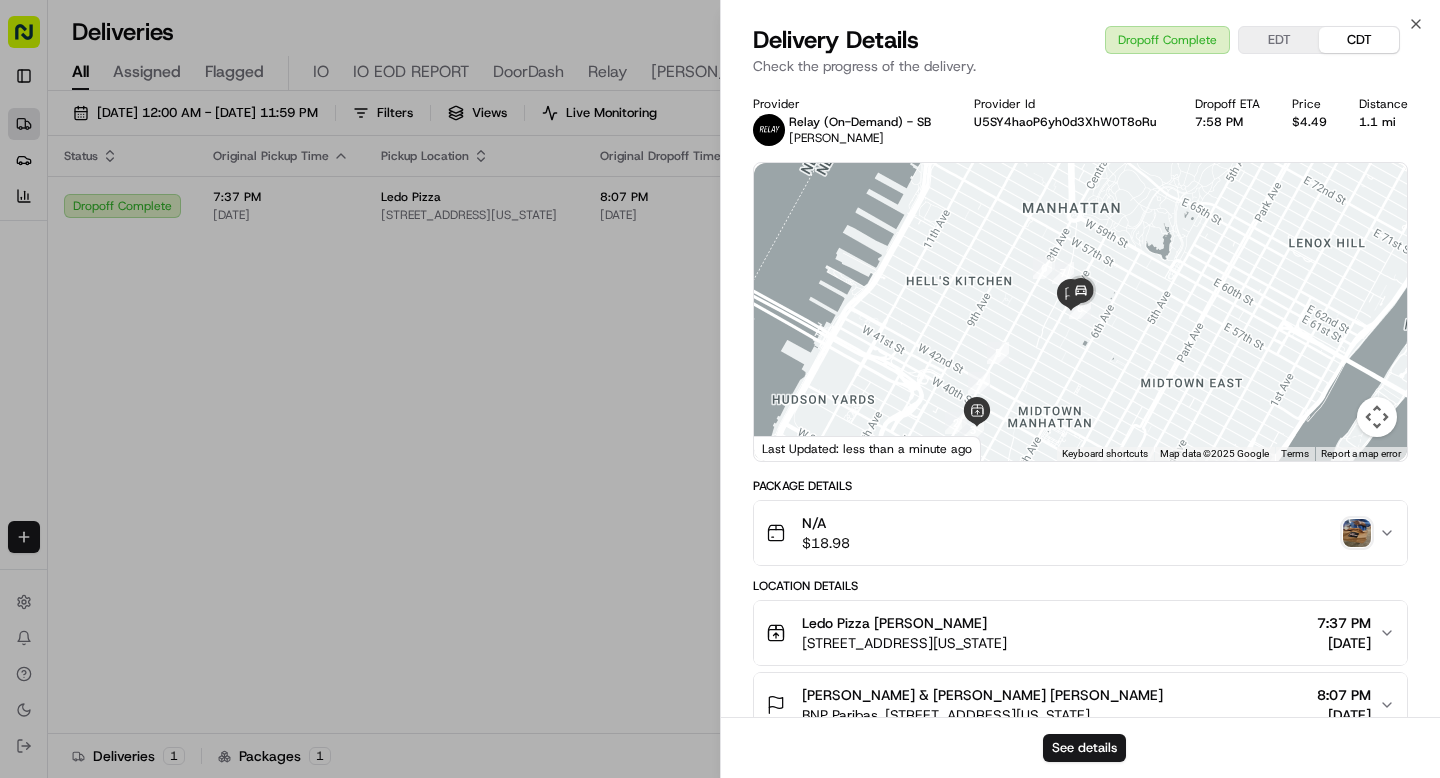 scroll, scrollTop: 0, scrollLeft: 0, axis: both 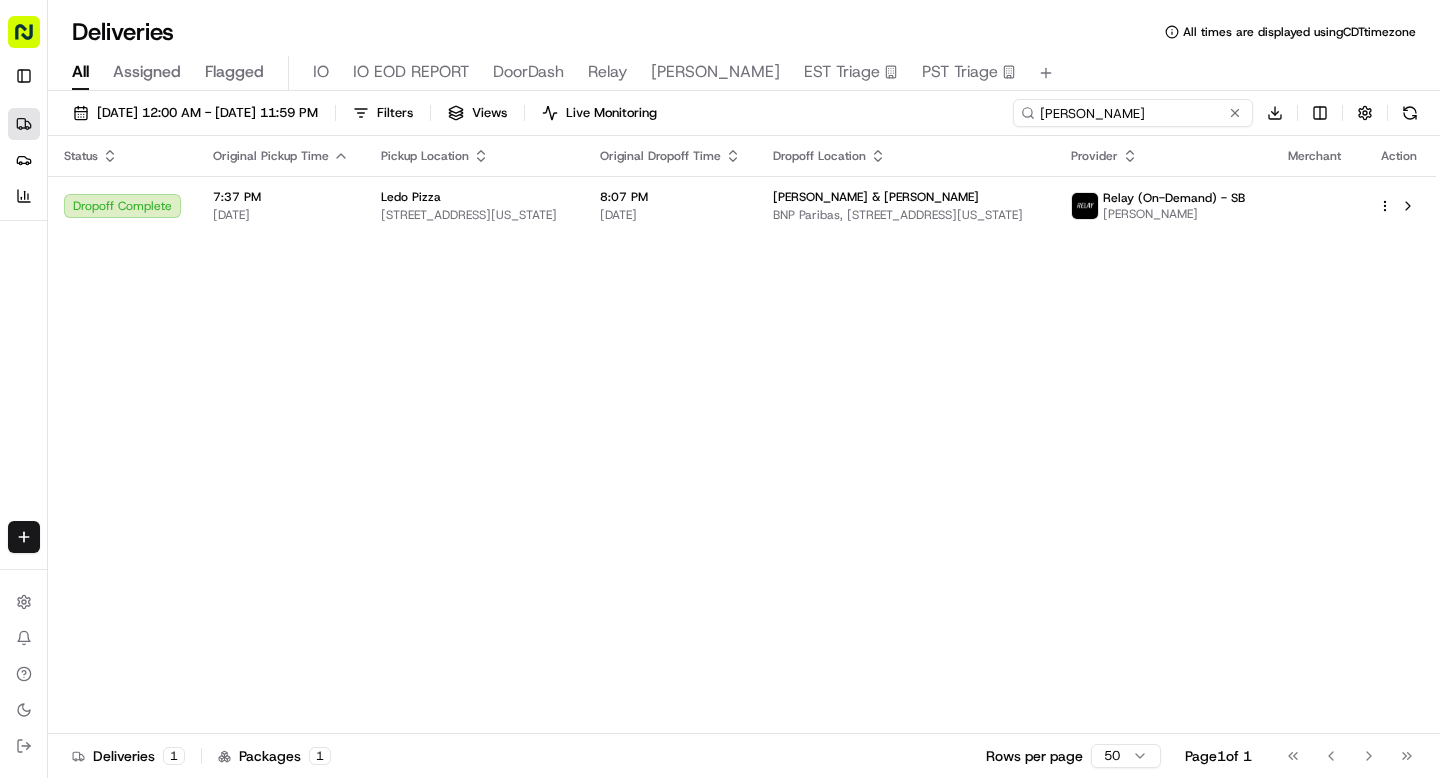 click on "[PERSON_NAME]" at bounding box center [1133, 113] 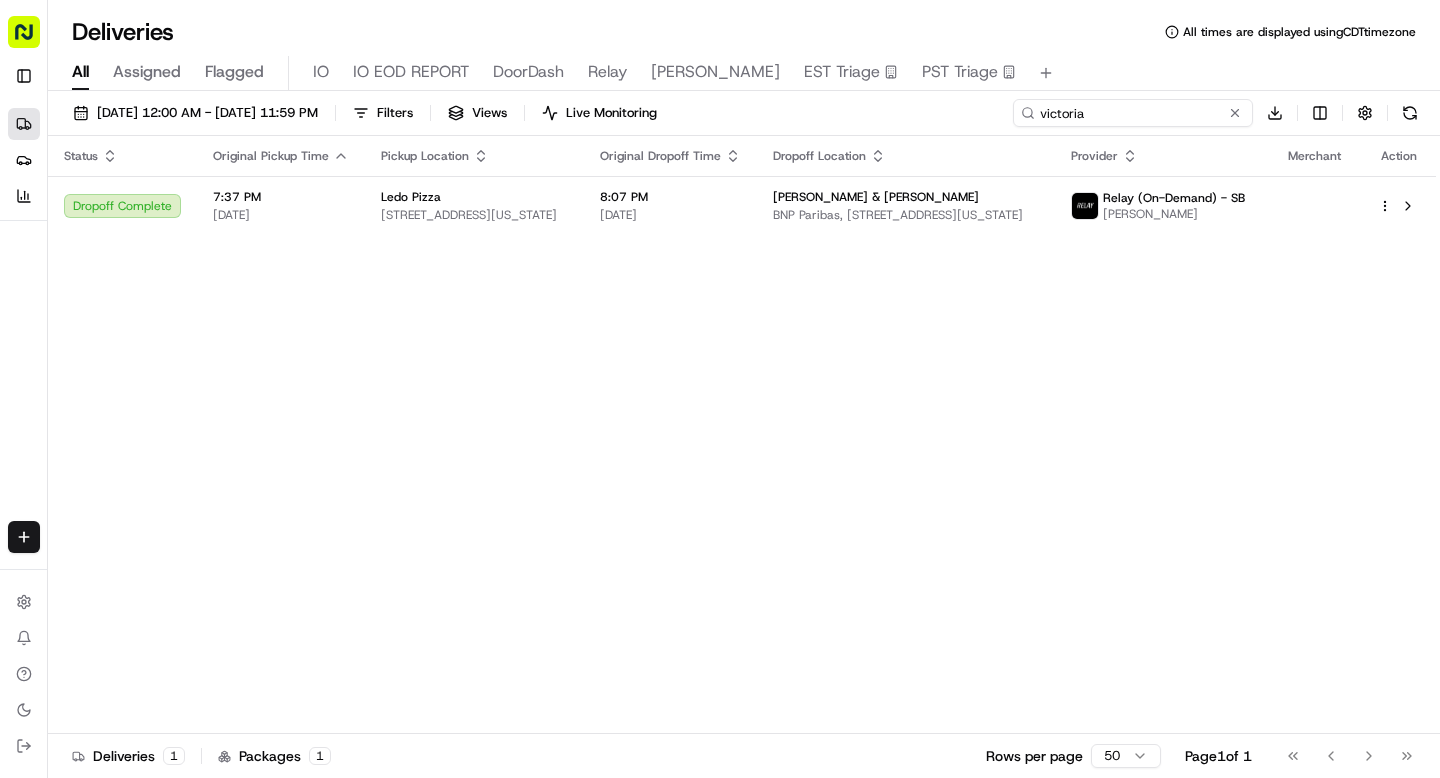 type on "victoria" 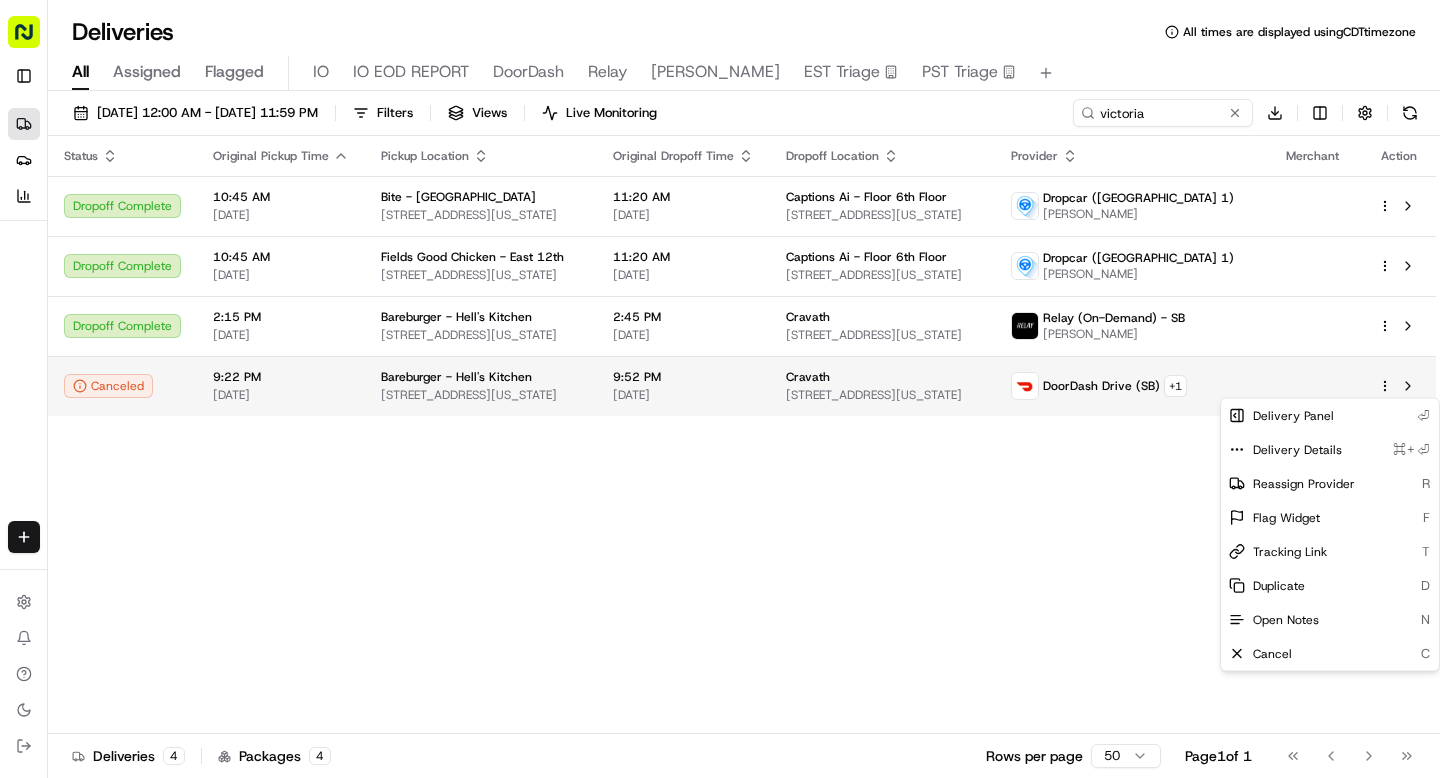 click on "Sharebite n.barrigan@sharebite.com Toggle Sidebar Deliveries Providers Analytics Favorites Main Menu Members & Organization Organization Users Roles Preferences Customization Tracking Orchestration Automations Dispatch Strategy Locations Pickup Locations Dropoff Locations Billing Billing Refund Requests Integrations Notification Triggers Webhooks API Keys Request Logs Create Settings Notifications Chat with us! Toggle Theme Log out Deliveries All times are displayed using  CDT  timezone All Assigned Flagged IO IO EOD REPORT DoorDash Relay Nate EST Triage  PST Triage 07/11/2025 12:00 AM - 07/11/2025 11:59 PM Filters Views Live Monitoring victoria Download Status Original Pickup Time Pickup Location Original Dropoff Time Dropoff Location Provider Merchant Action Dropoff Complete 10:45 AM 07/11/2025 Bite - Flatiron 62 W 22nd St, New York, NY 10010, USA 11:20 AM 07/11/2025 Captions Ai - Floor 6th Floor 4 E 15th St, New York, NY 10003, USA Dropcar (NYC 1) Cody Dropoff Complete 10:45 AM 07/11/2025 +" at bounding box center [720, 389] 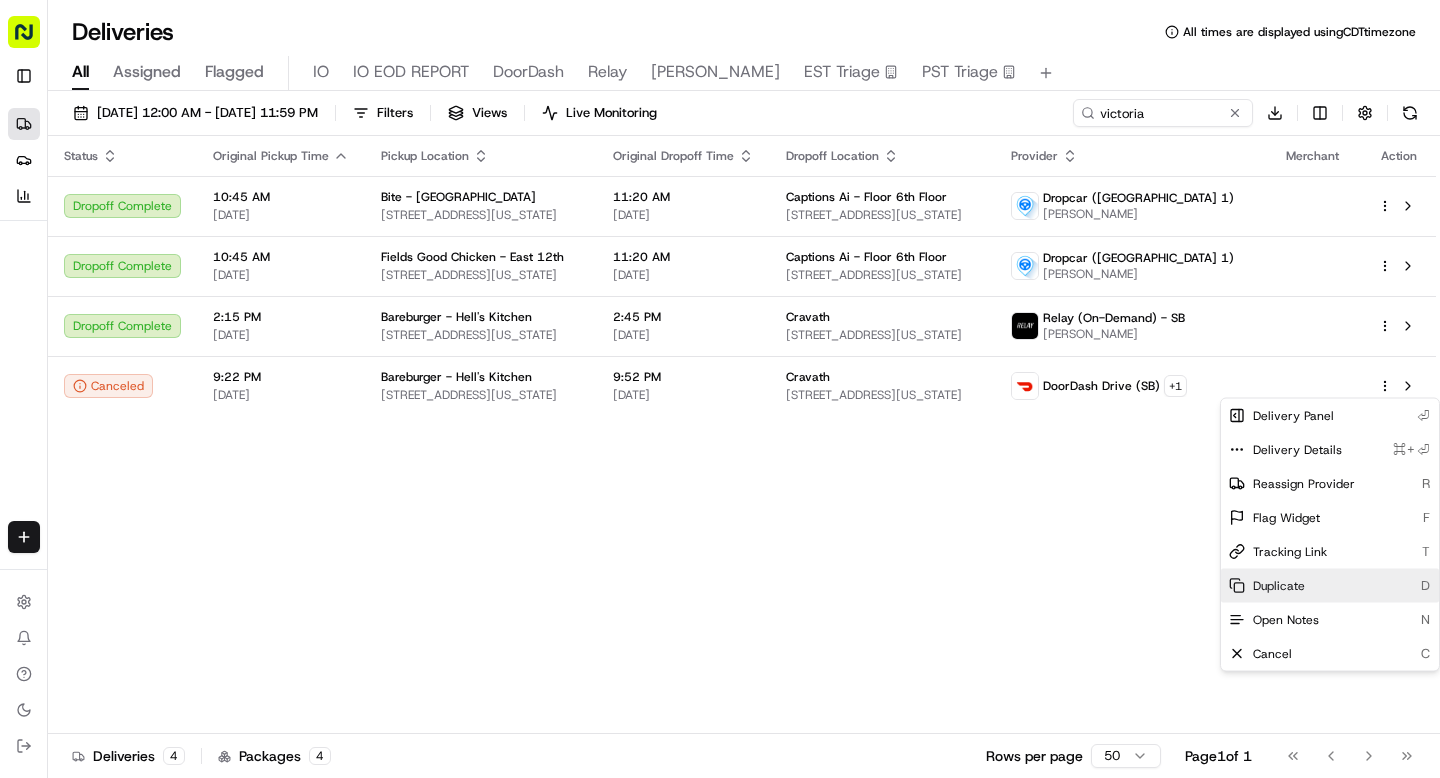 click on "Duplicate" at bounding box center (1279, 586) 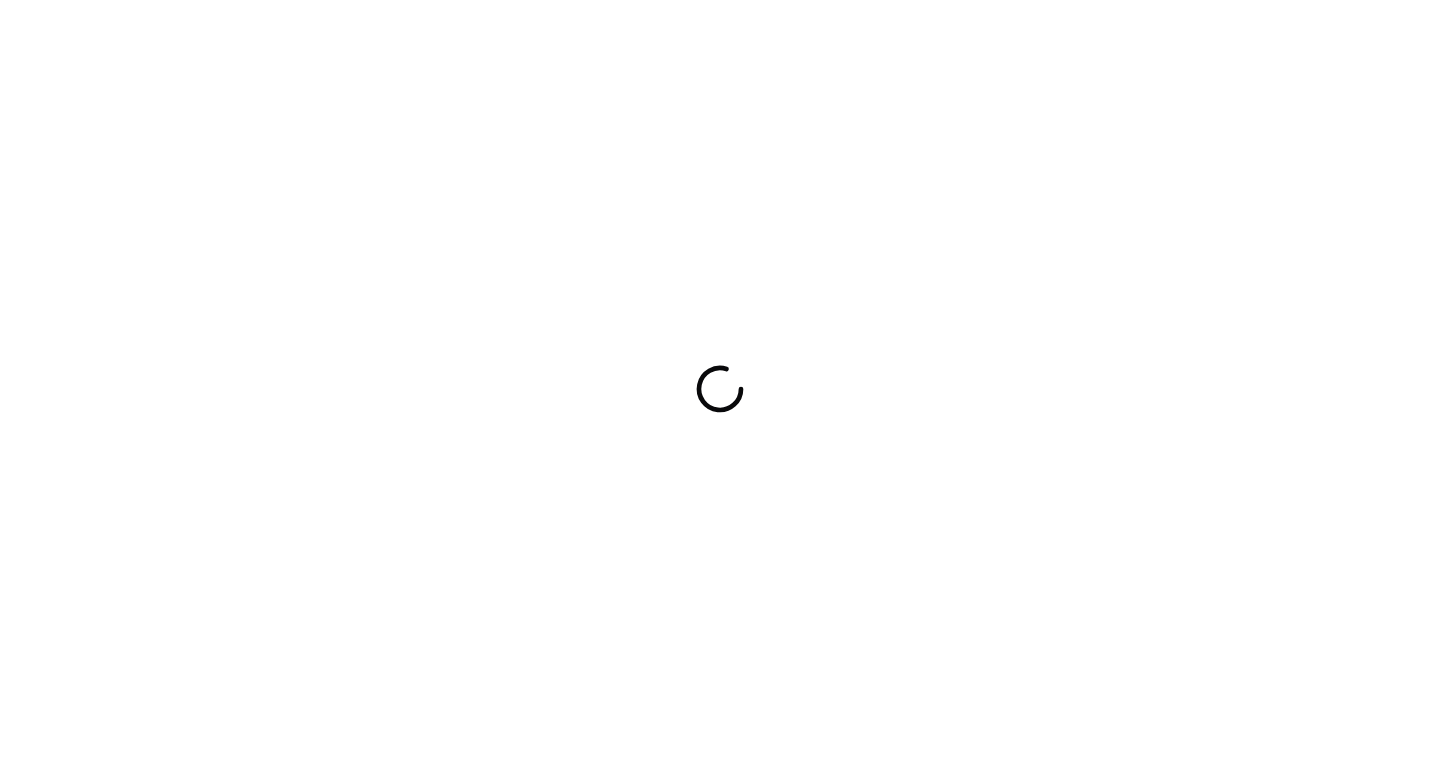 scroll, scrollTop: 0, scrollLeft: 0, axis: both 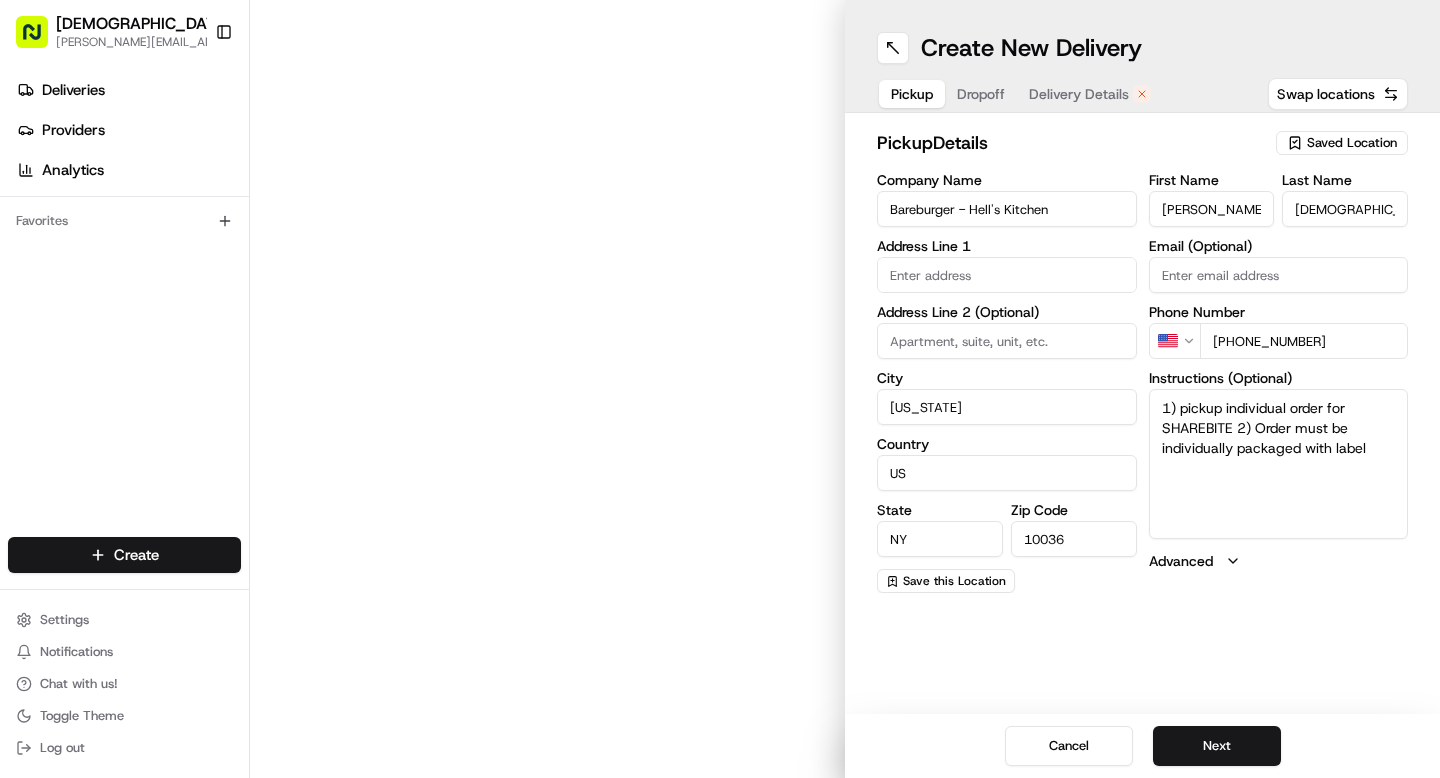 type on "[STREET_ADDRESS]" 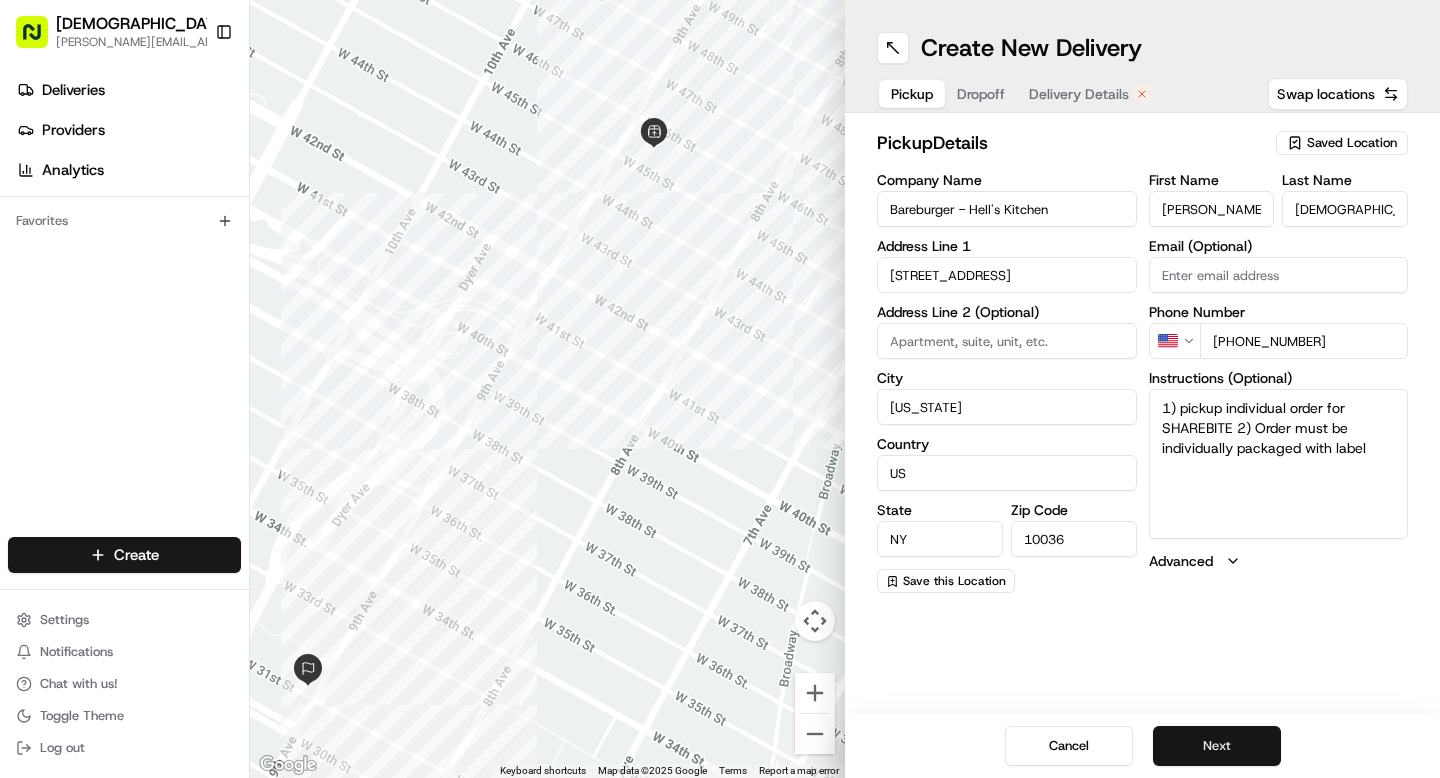 click on "Next" at bounding box center (1217, 746) 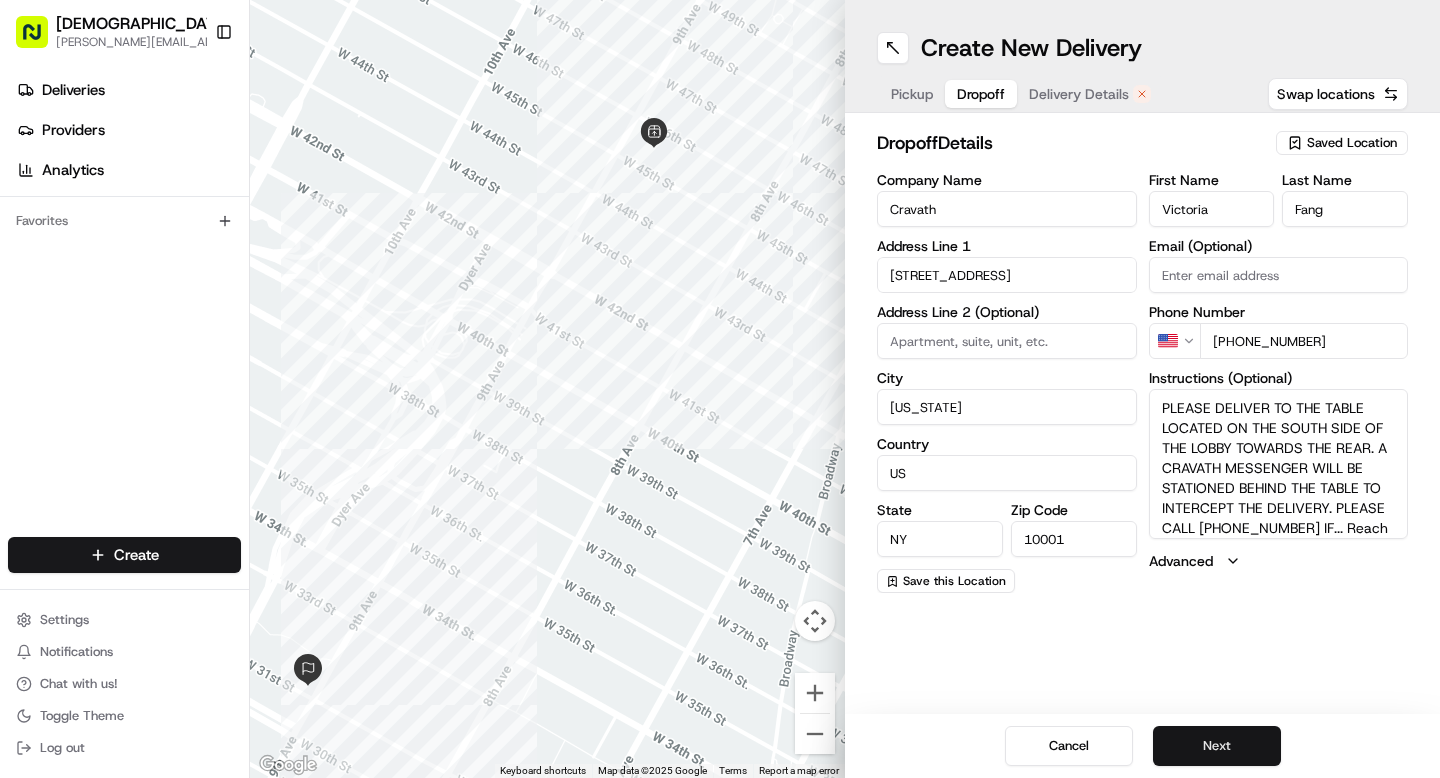 scroll, scrollTop: 0, scrollLeft: 0, axis: both 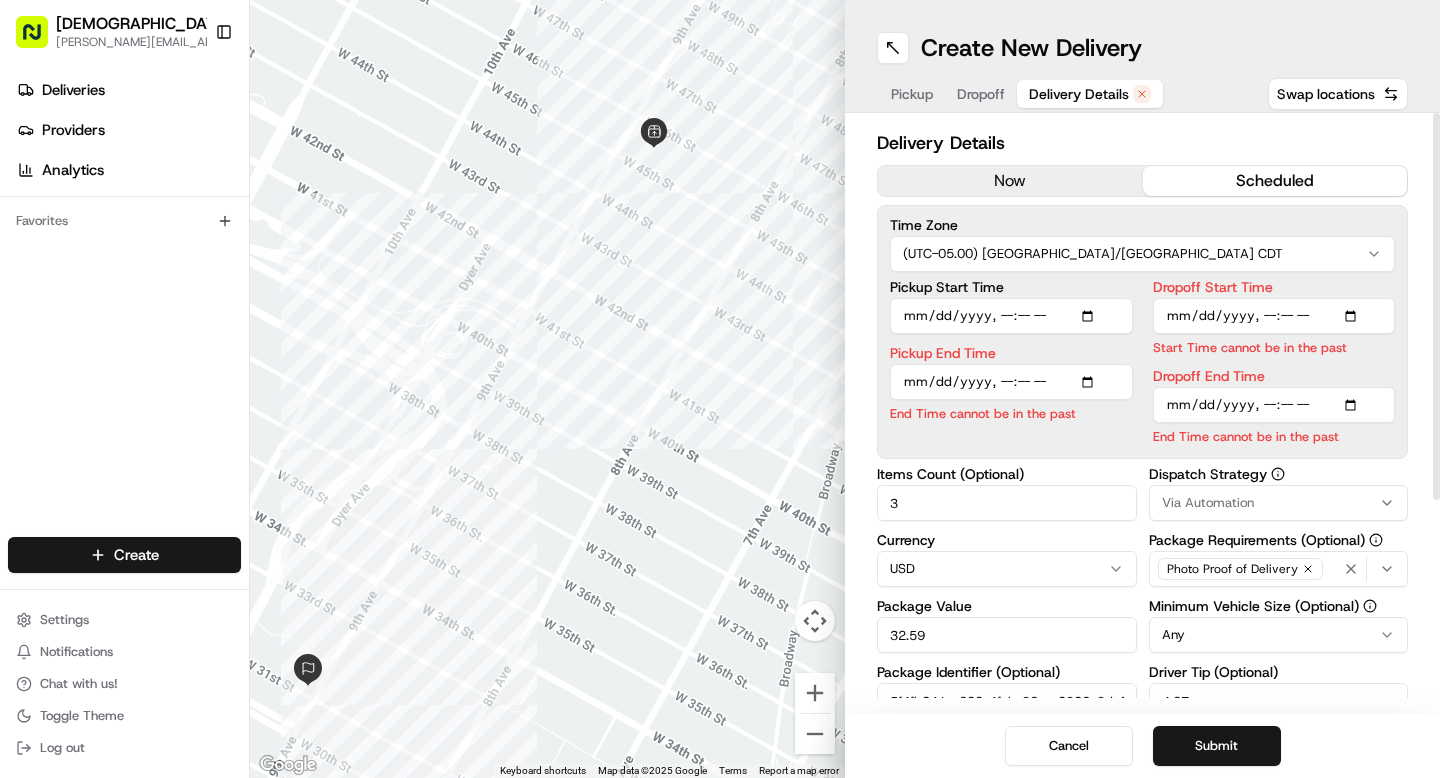 click on "now" at bounding box center (1010, 181) 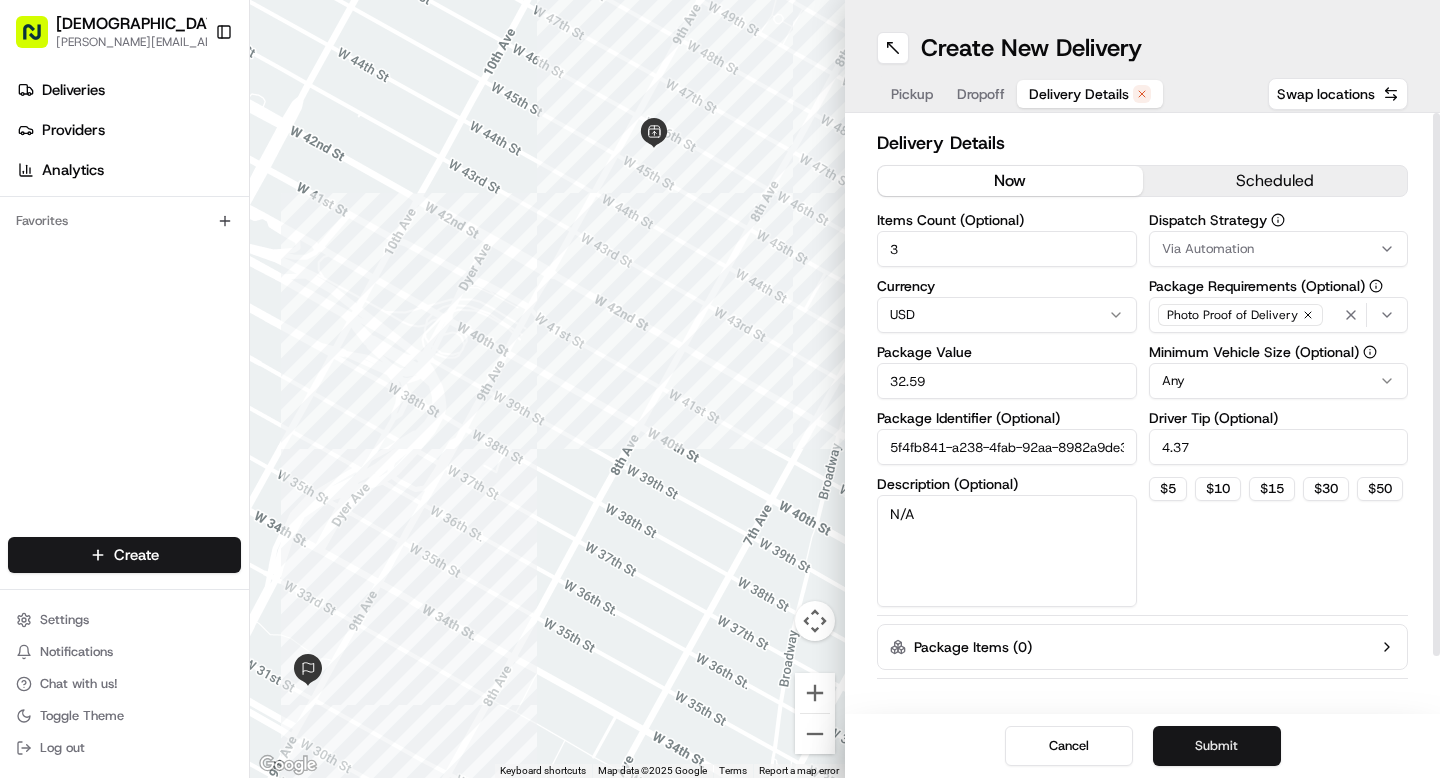 click on "Submit" at bounding box center [1217, 746] 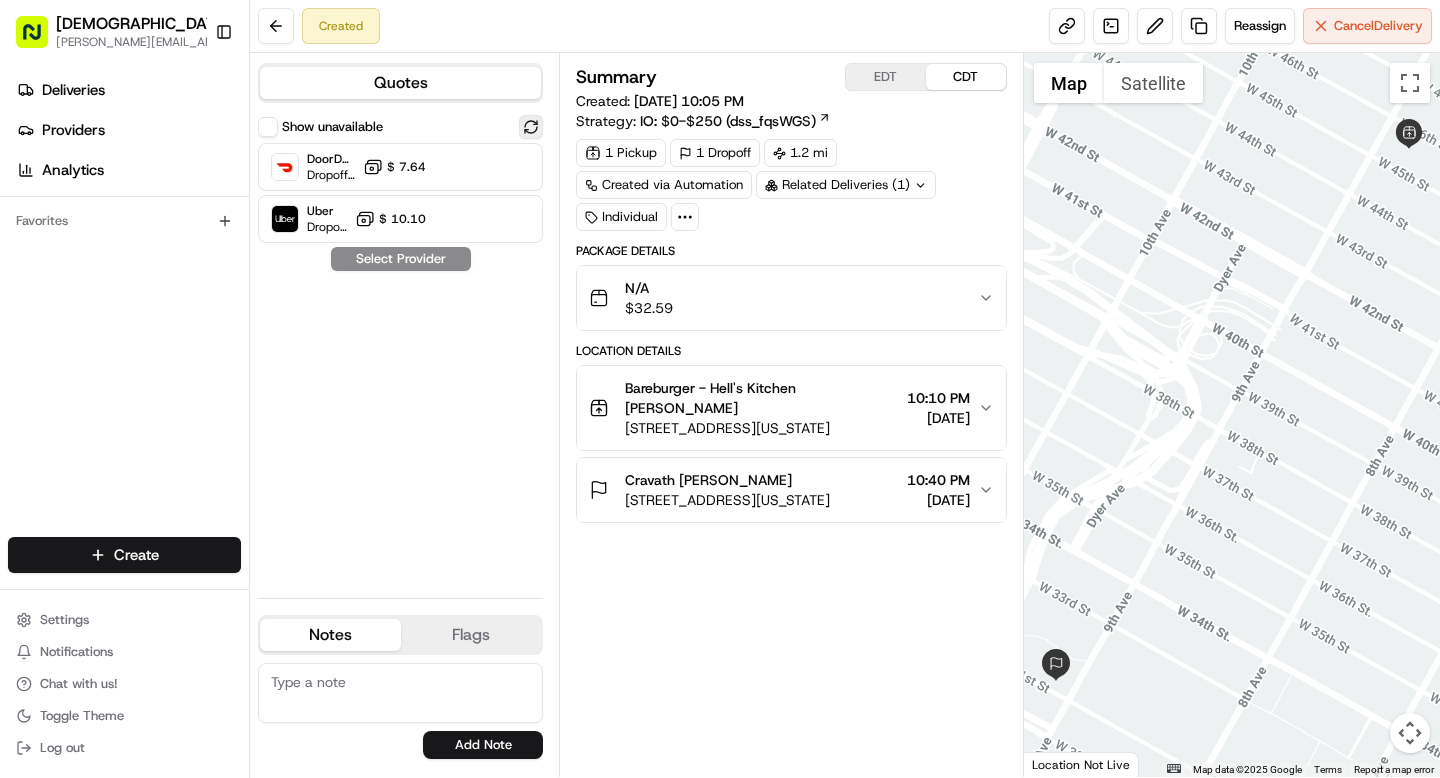click at bounding box center (531, 127) 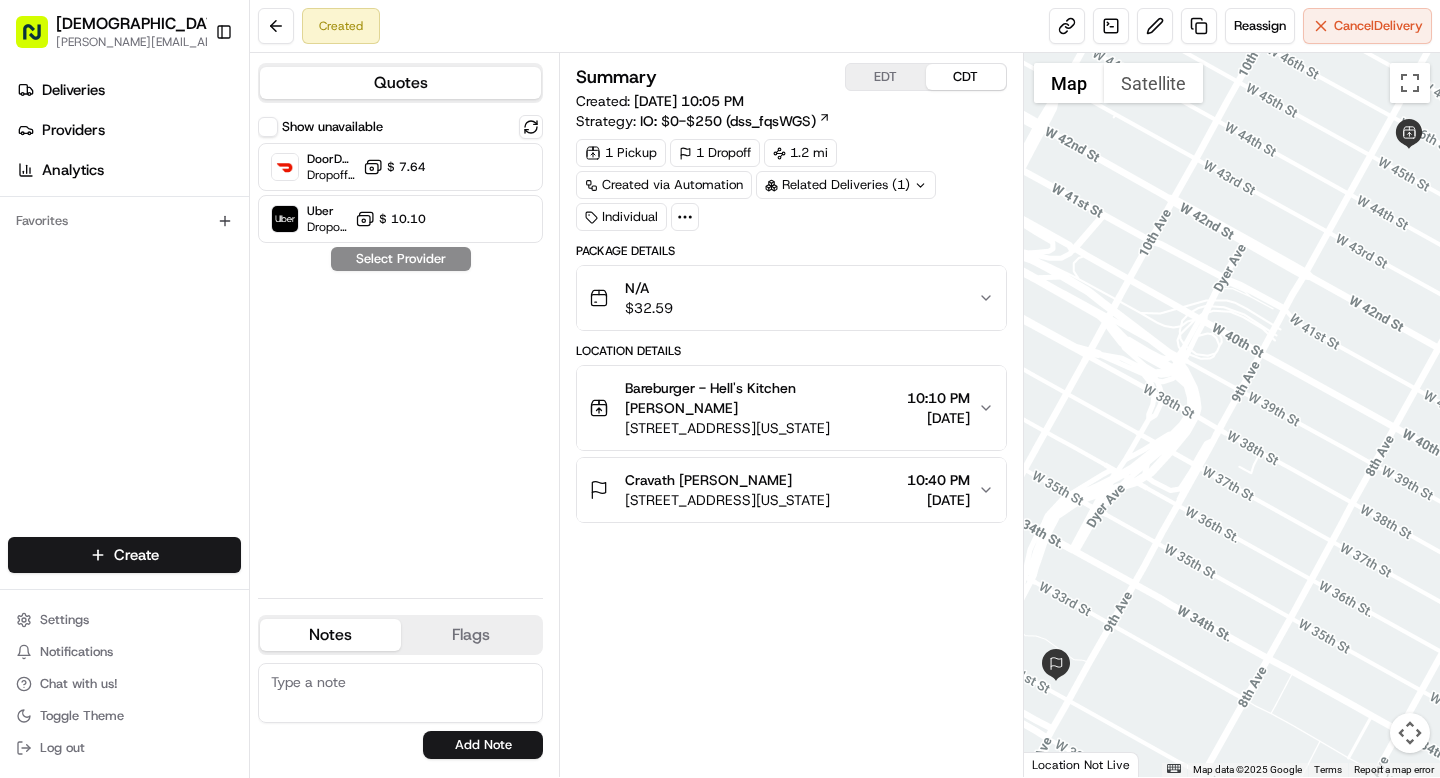 click on "Show unavailable" at bounding box center [268, 127] 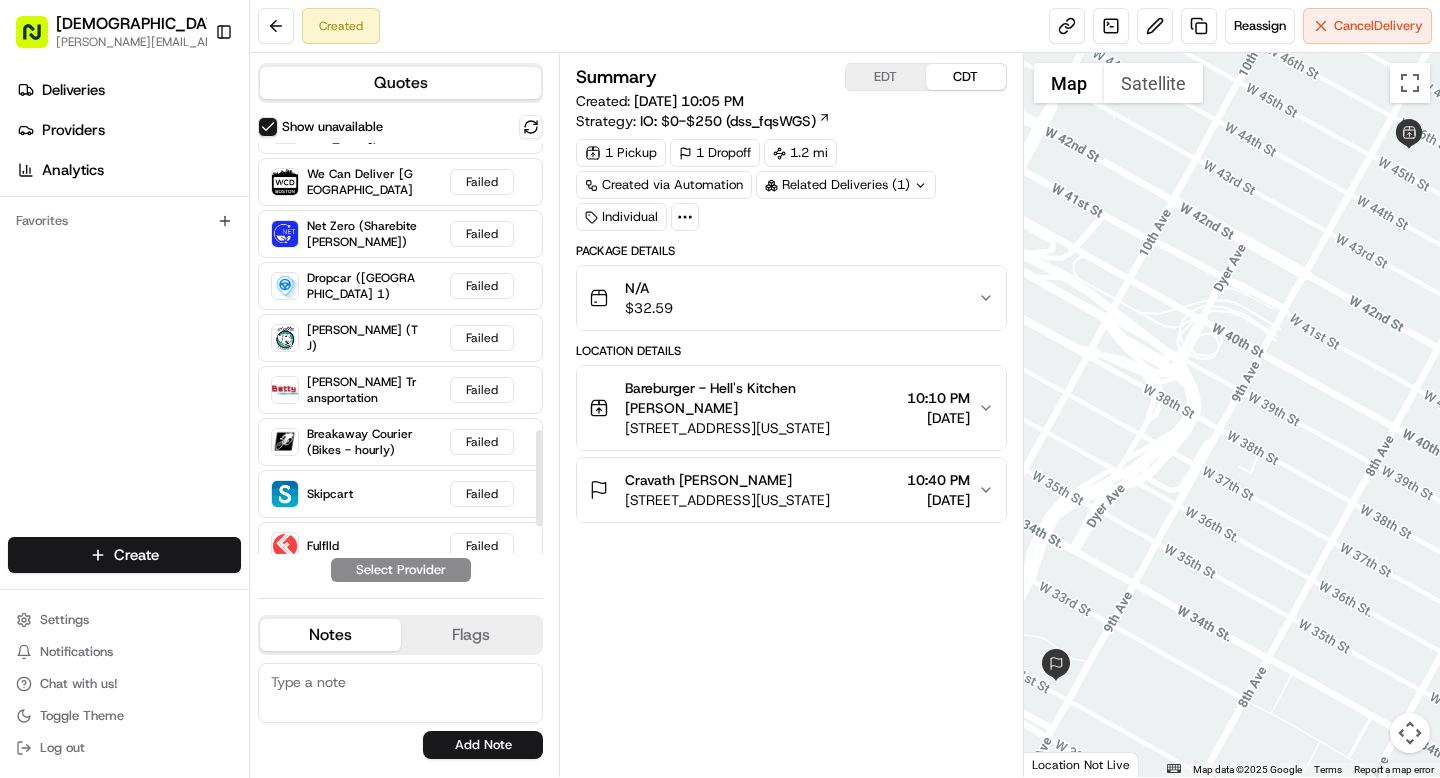 scroll, scrollTop: 1353, scrollLeft: 0, axis: vertical 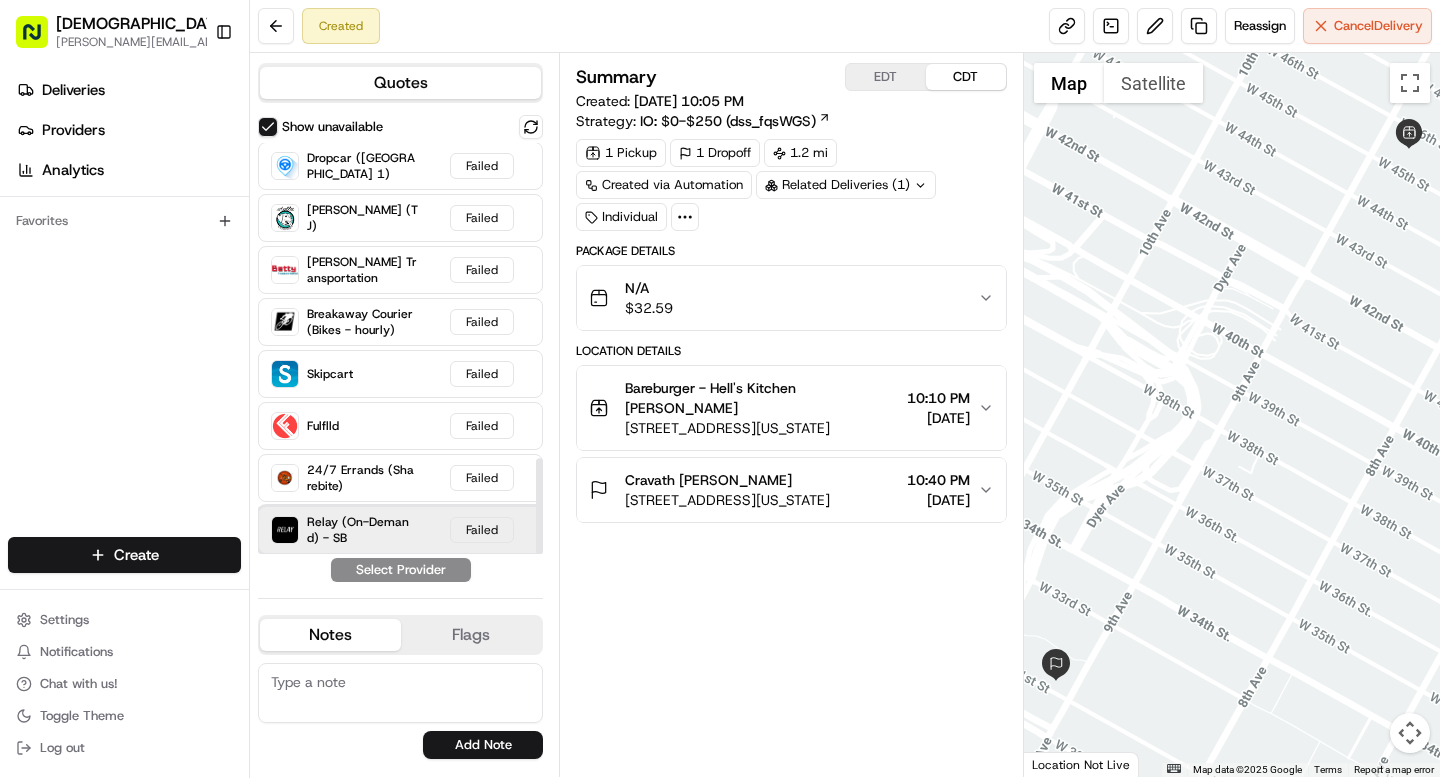 click on "Relay (On-Demand) - SB" at bounding box center [358, 530] 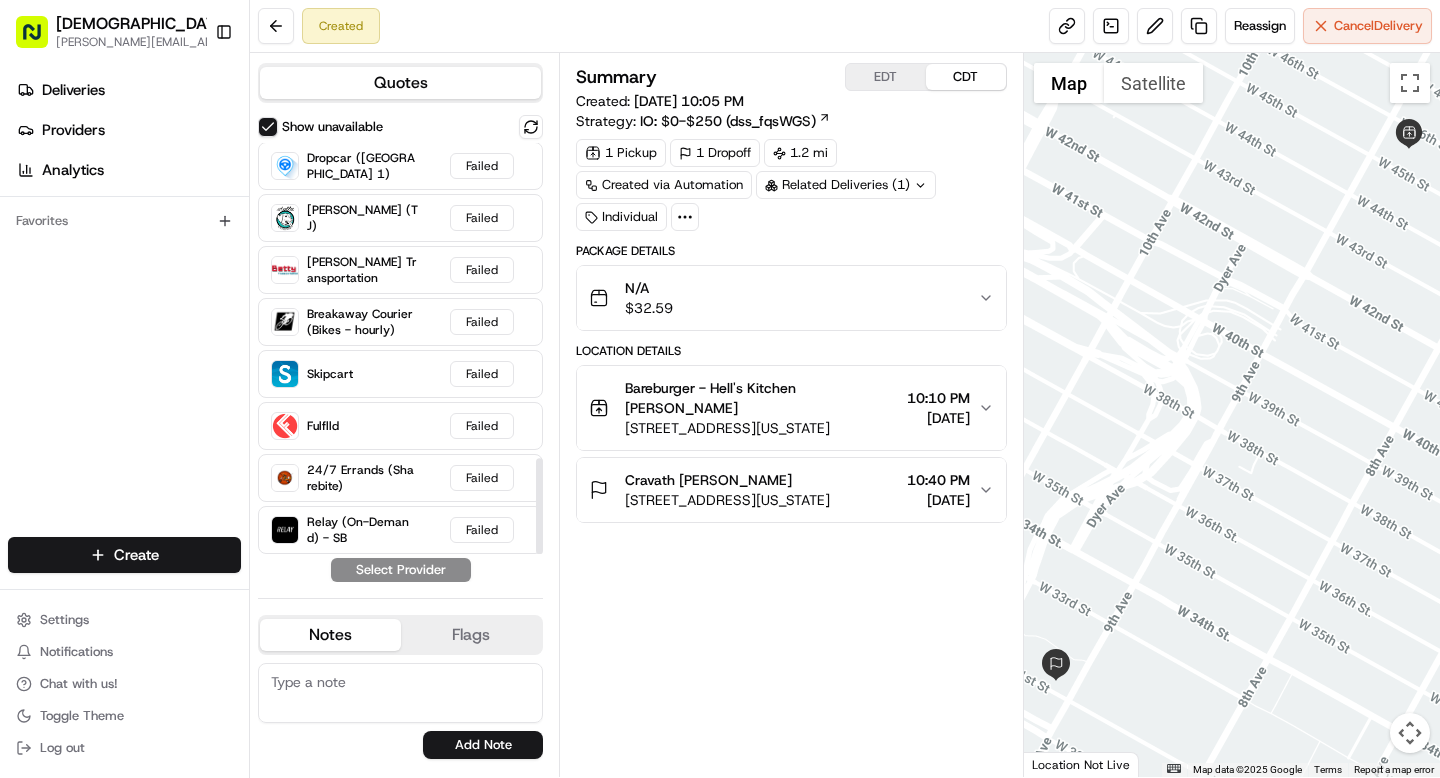 click on "Show unavailable DoorDash Drive (SB) Dropoff ETA   1 hour $   7.64 Uber Dropoff ETA   26 minutes $   10.10 Dropcar (SF) Failed RedWagon Failed NC Deliveries Failed Internal Failed Sharebite (Onfleet) Failed MetroSpeedy (SB NYC) Failed KCS King Courier Failed DeliverThat Failed Snap (Vromo) Failed Roadie Rush (P2P) Failed Ding Dong To Go Failed Net Zero (Sharebite E-Bike) Failed Let's Do Delivery Failed Dropcar (TX) Failed Dragonfly (Catering Onfleet) Failed MEALS NOW Failed Frayt - Sharebite Failed ATEAM Delivery (Catering) Failed FleetSimulator Fast Failed Dropcar (NYC 2) Failed Dropcar (Chicago) Failed Dropcar (LA) Failed We Can Deliver Boston Failed Net Zero (Sharebite Walker) Failed Dropcar (NYC 1) Failed Stella Courier (TJ) Failed Betty Transportation Failed Breakaway Courier (Bikes - hourly) Failed Skipcart Failed Fulflld Failed 24/7 Errands (Sharebite) Failed Relay (On-Demand) - SB Failed Select Provider" at bounding box center (400, 348) 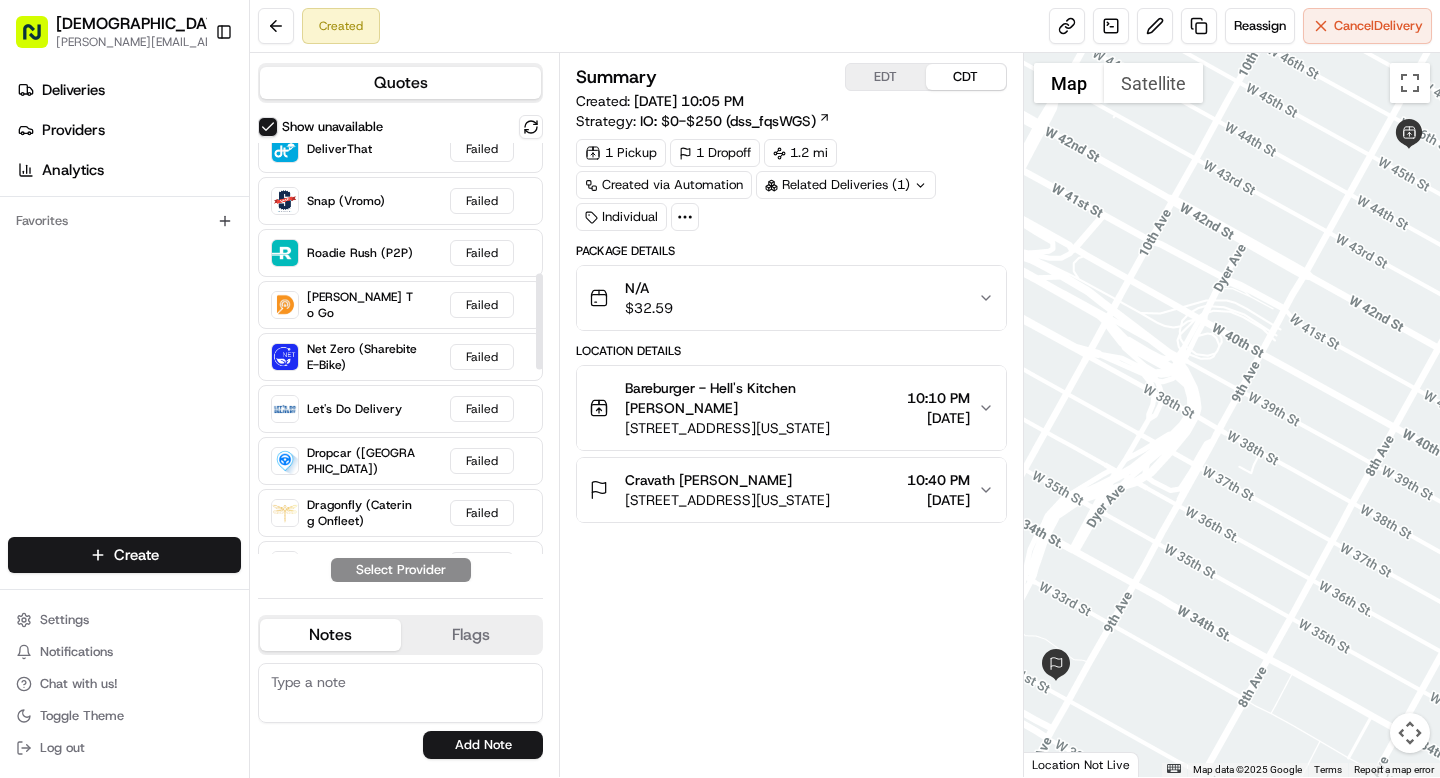 scroll, scrollTop: 0, scrollLeft: 0, axis: both 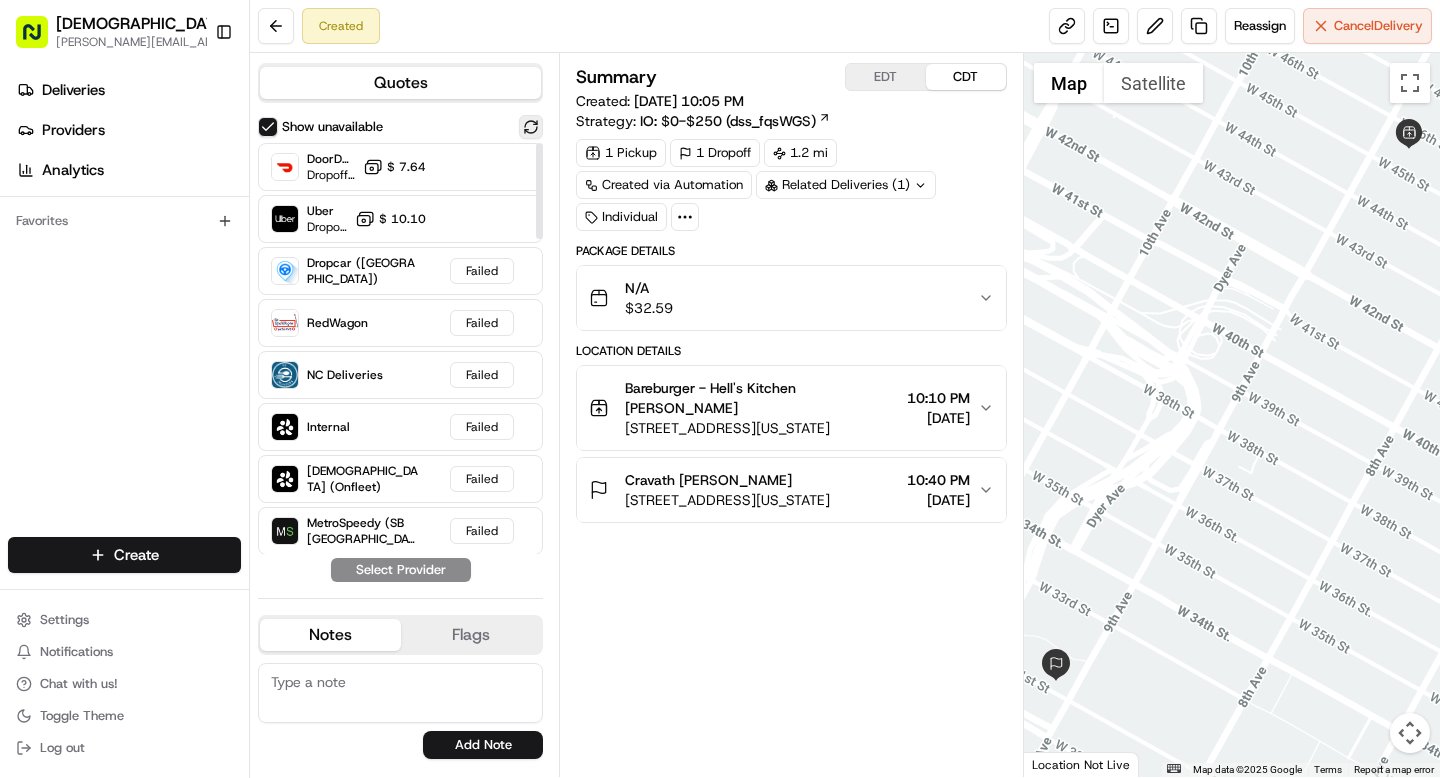 click at bounding box center [531, 127] 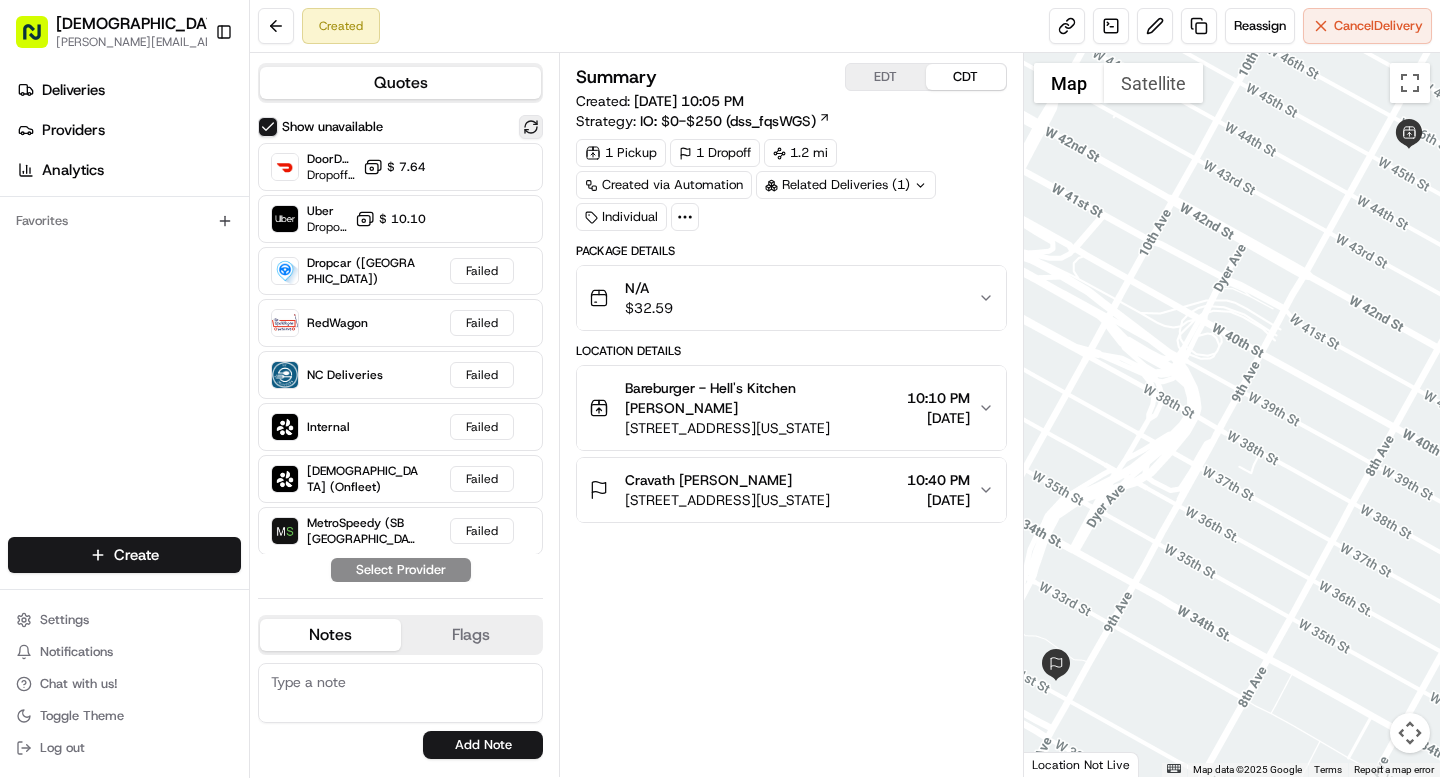 click at bounding box center [531, 127] 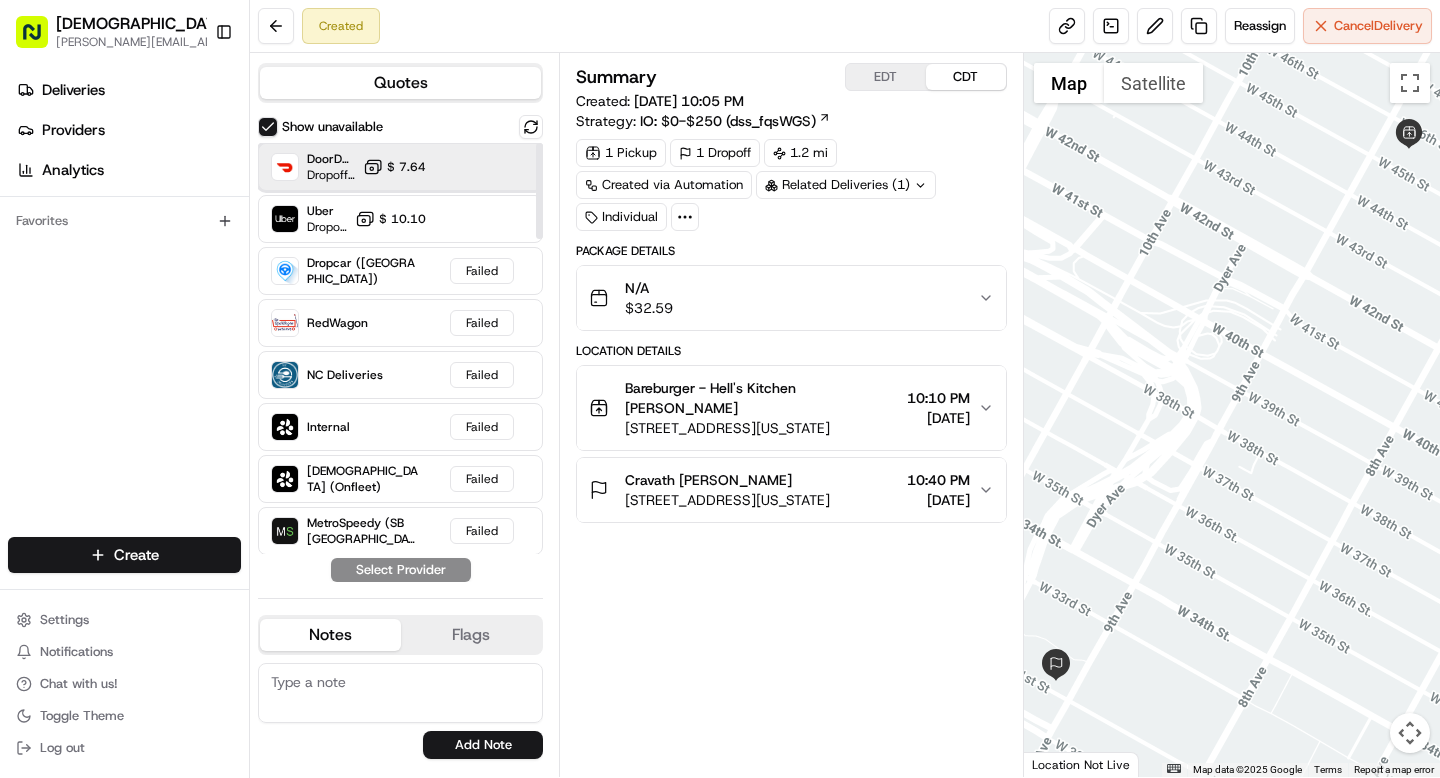 click on "DoorDash Drive (SB) Dropoff ETA   1 hour $   7.64" at bounding box center [400, 167] 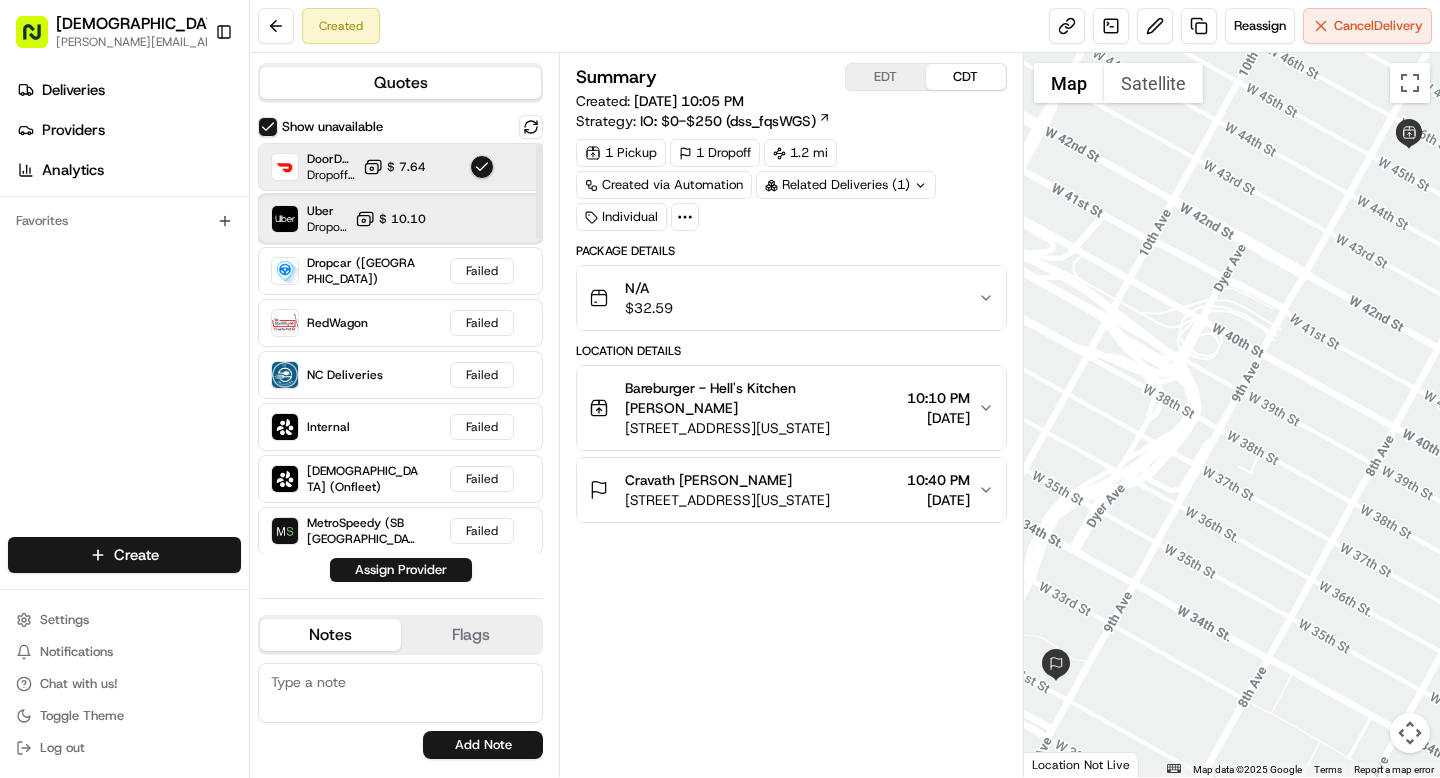 click on "Uber Dropoff ETA   26 minutes $   10.10" at bounding box center [400, 219] 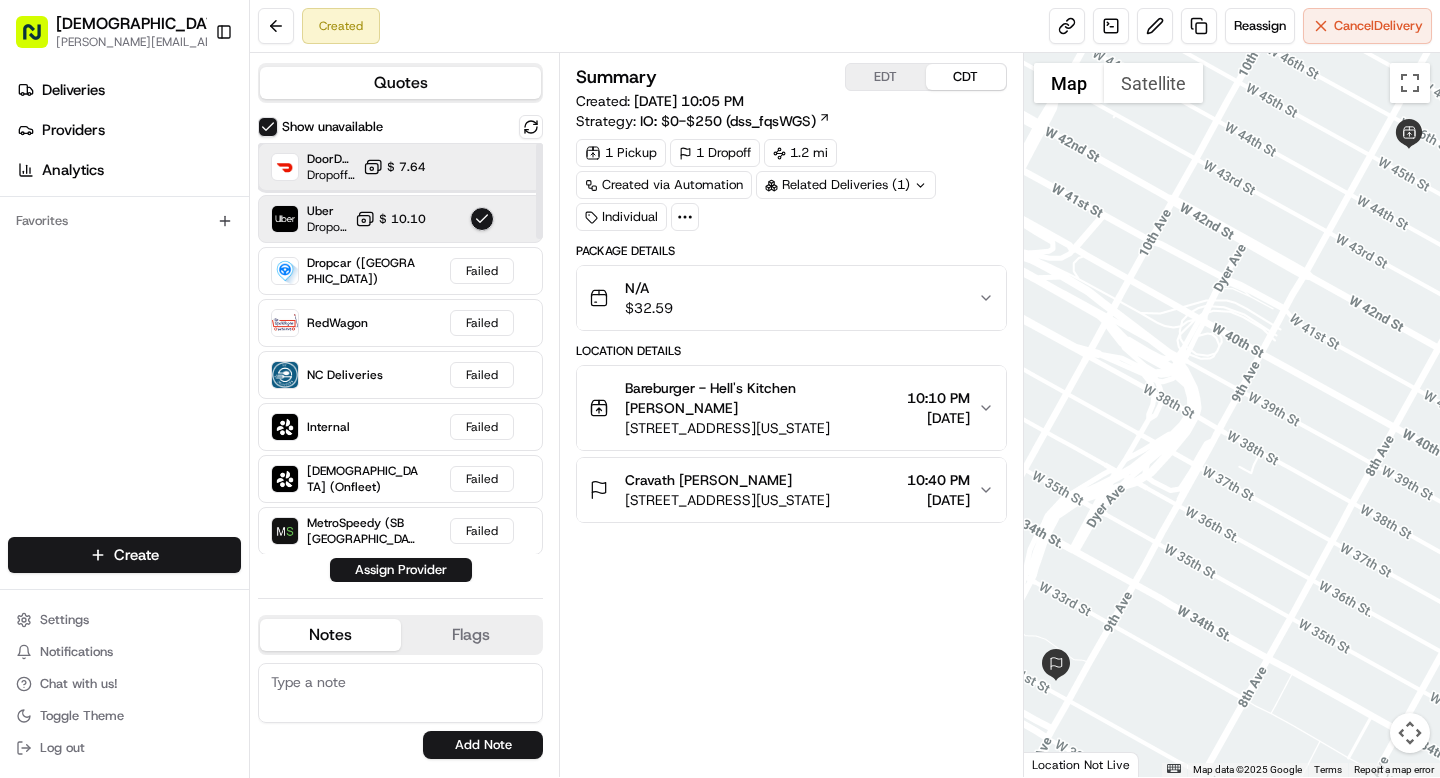 click on "DoorDash Drive (SB) Dropoff ETA   1 hour $   7.64" at bounding box center (400, 167) 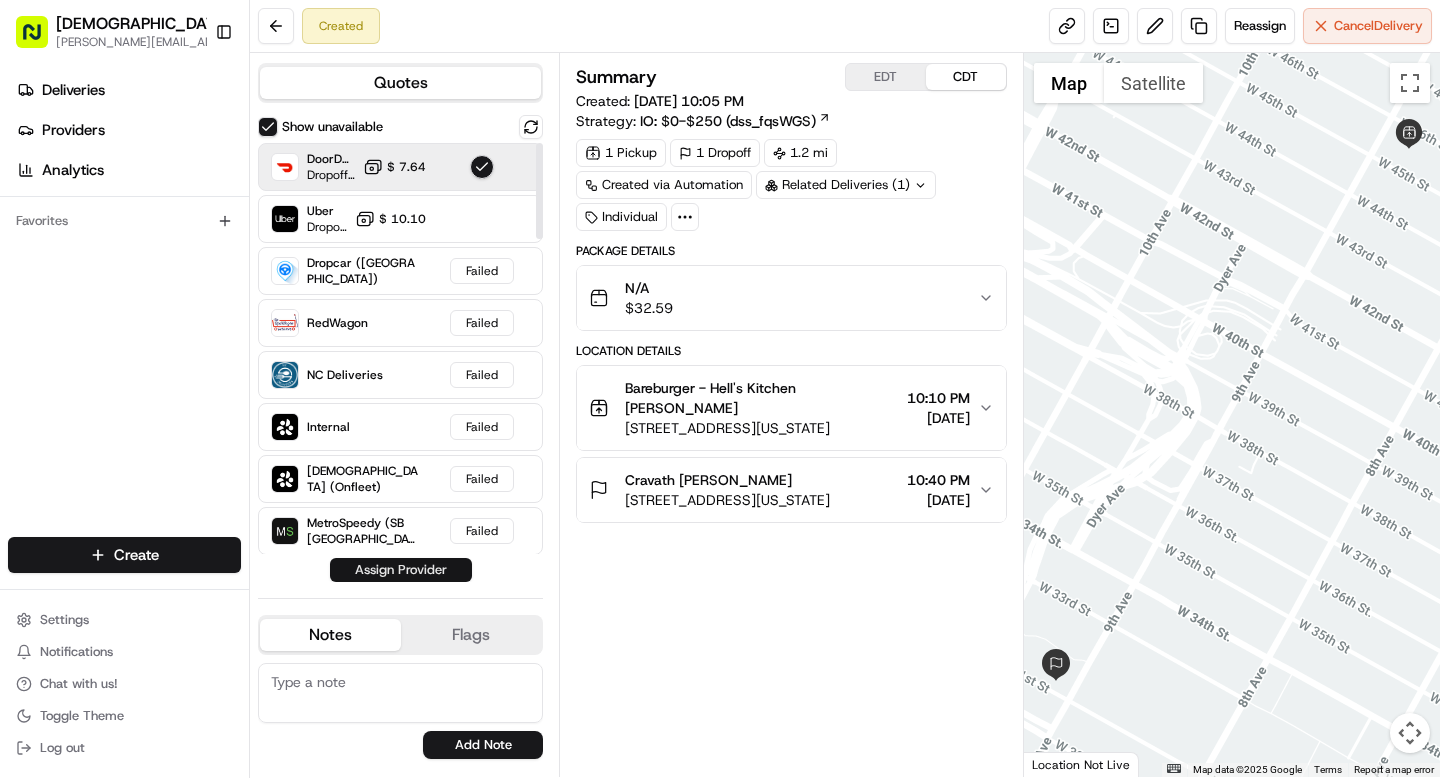 click on "Assign Provider" at bounding box center [401, 570] 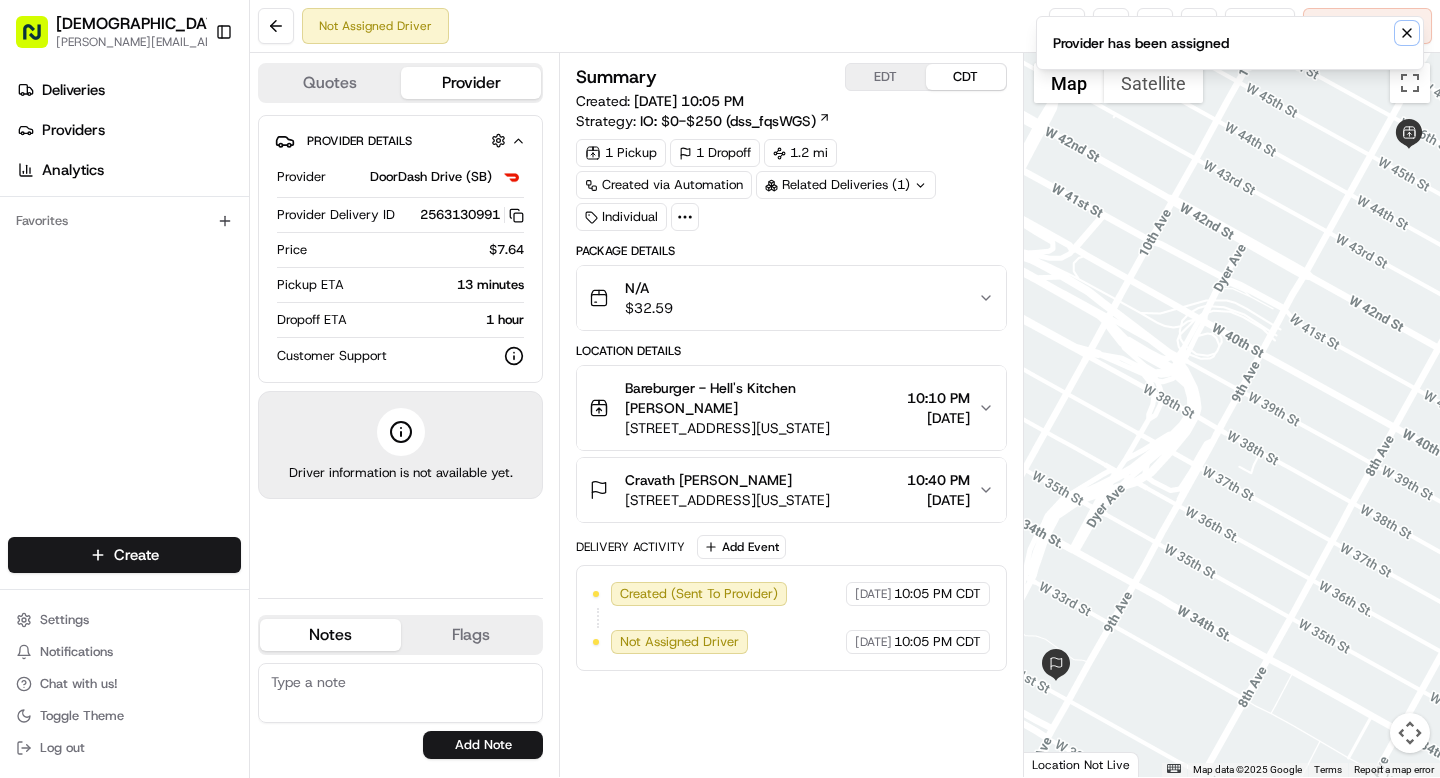 click 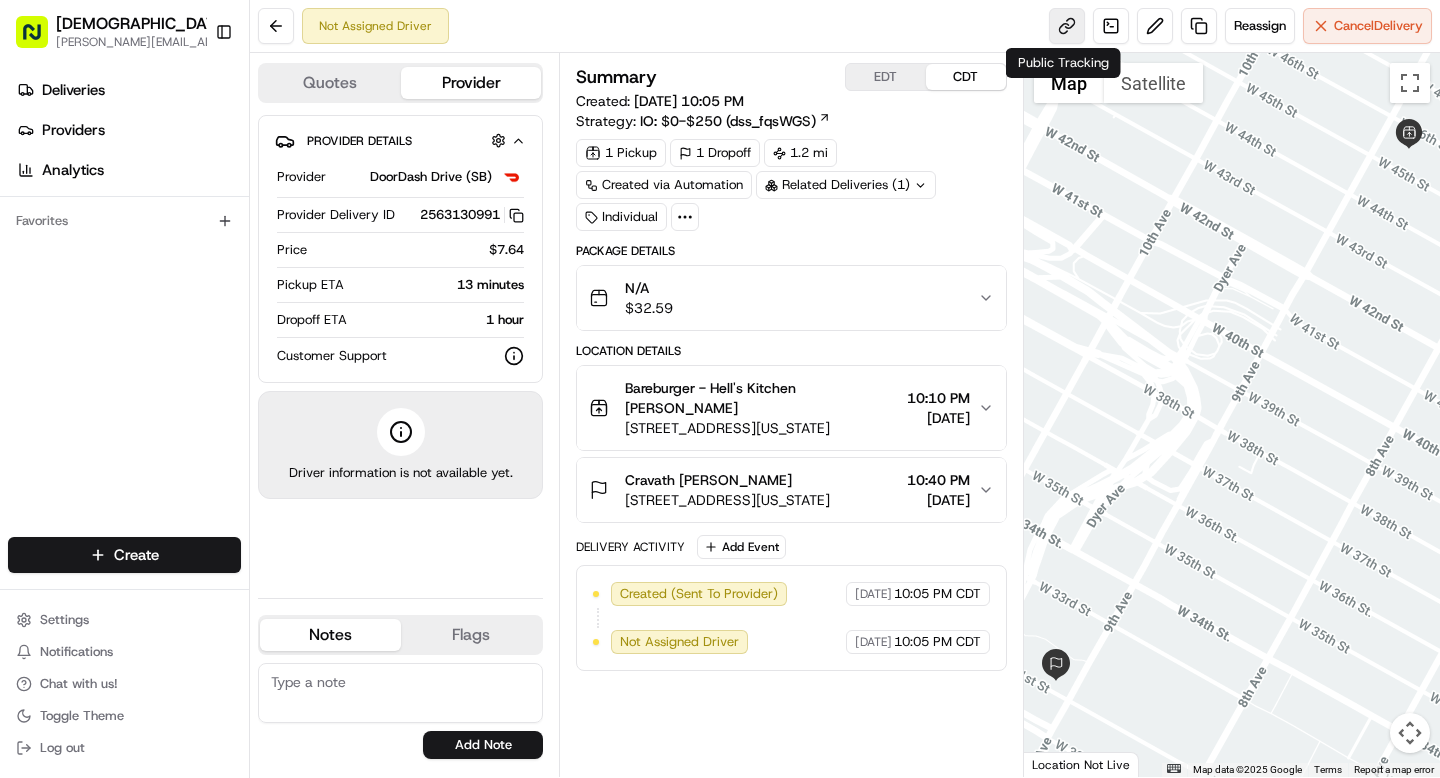 click at bounding box center (1067, 26) 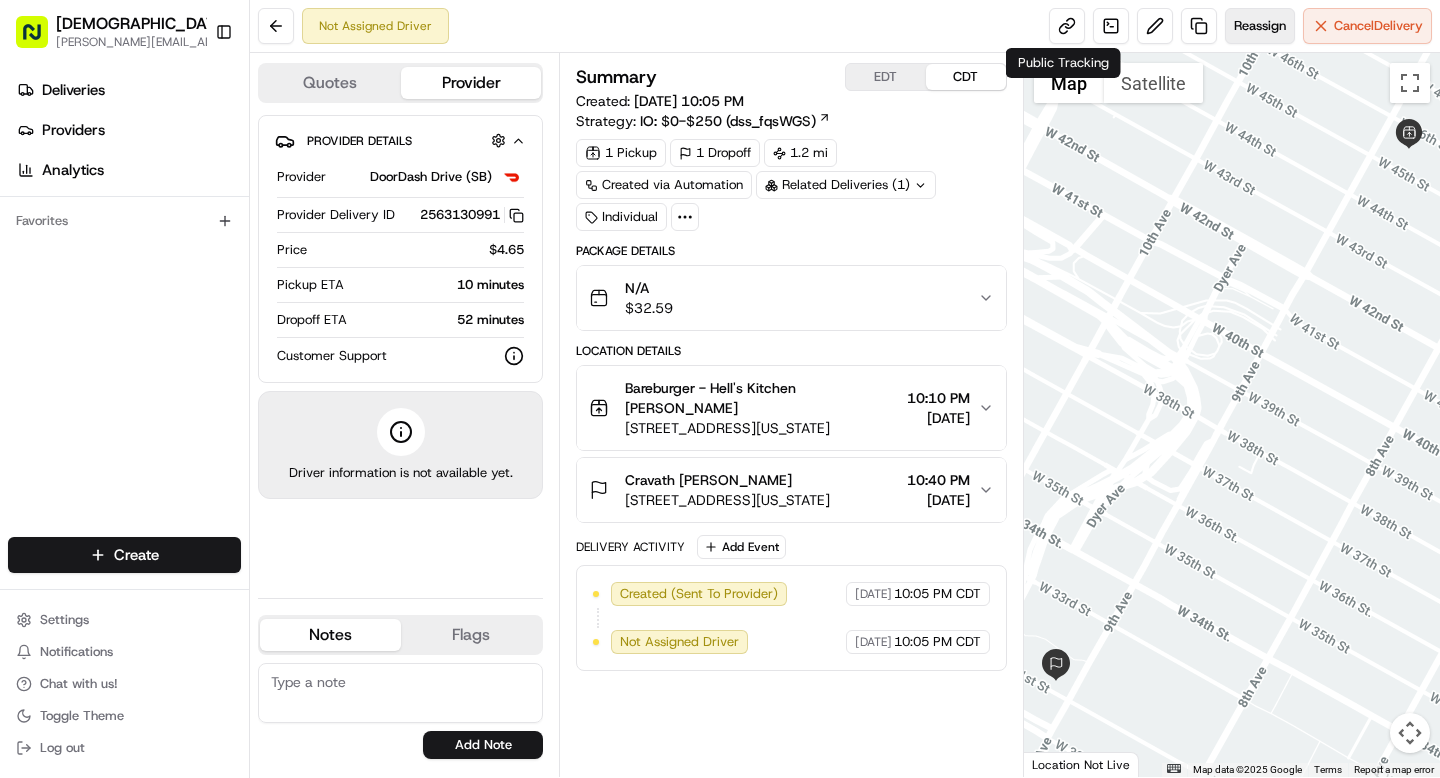 click on "Reassign" at bounding box center (1260, 26) 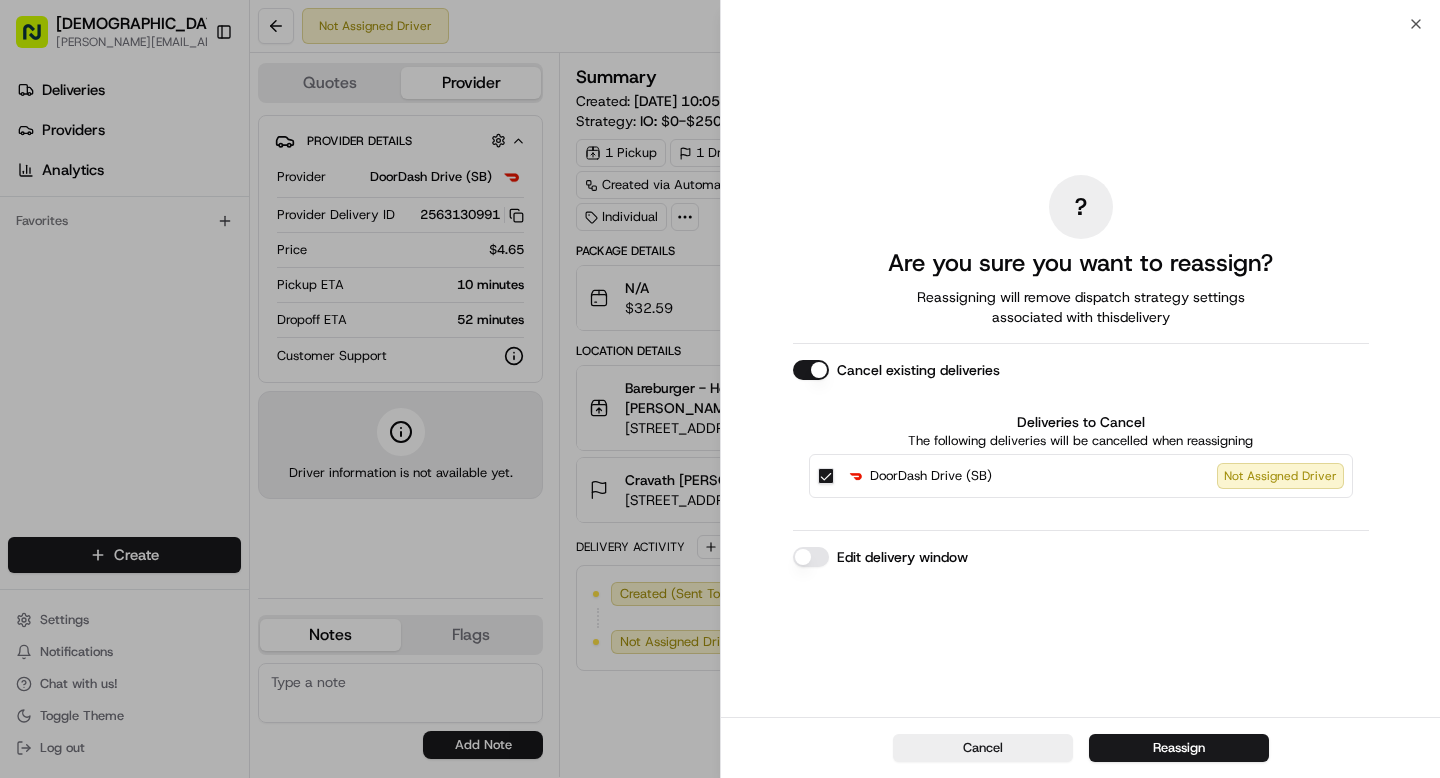 click on "DoorDash Drive (SB) Not Assigned Driver" at bounding box center (826, 476) 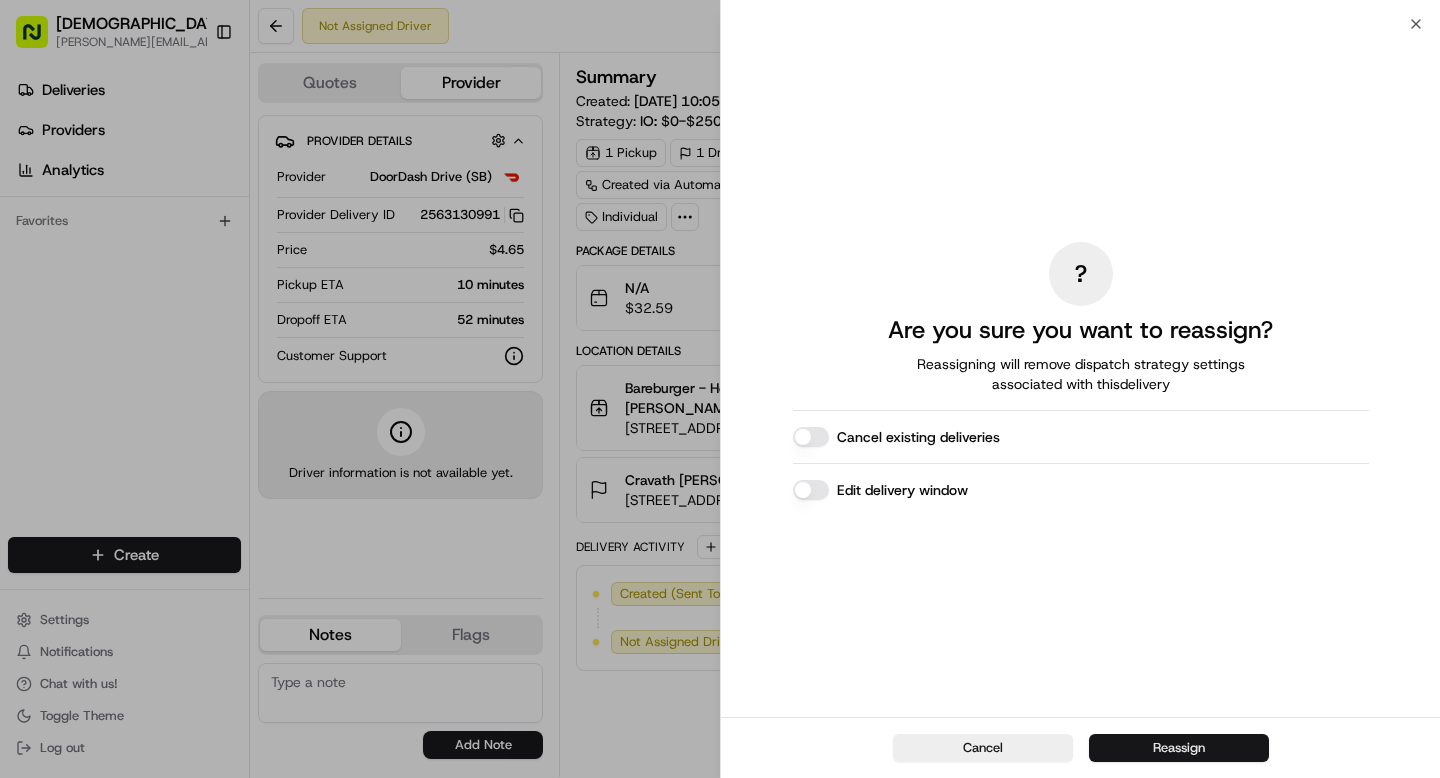click on "Reassign" at bounding box center [1179, 748] 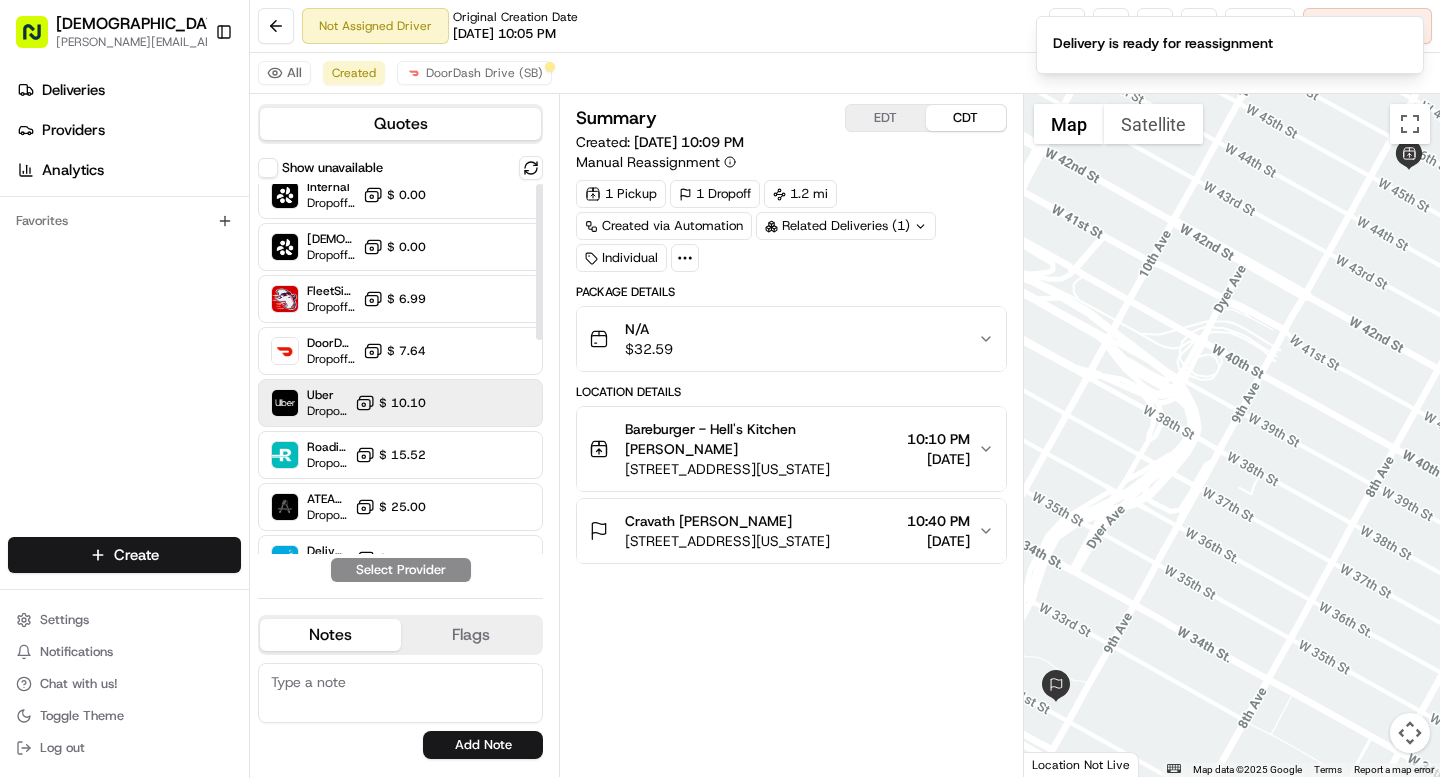 scroll, scrollTop: 0, scrollLeft: 0, axis: both 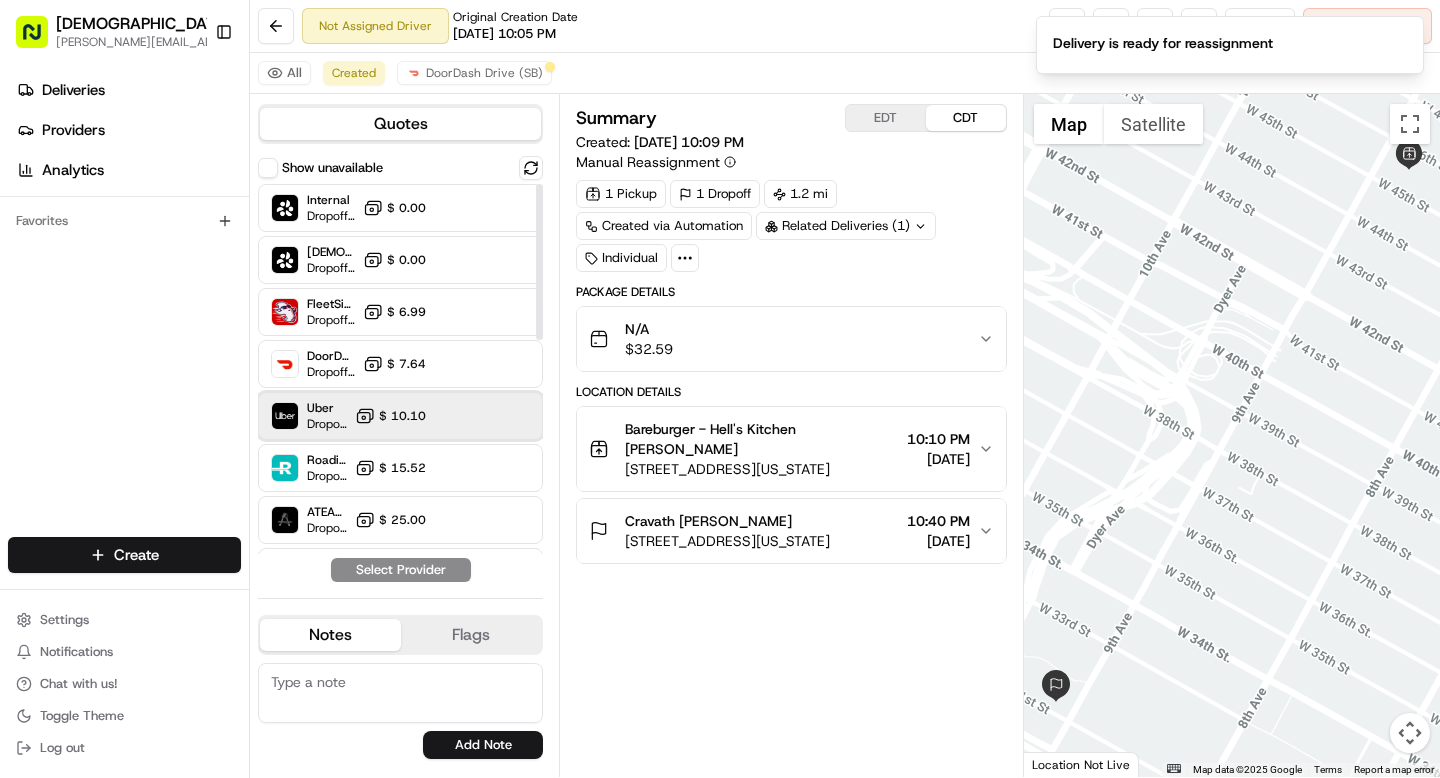 click on "Uber Dropoff ETA   26 minutes $   10.10" at bounding box center [400, 416] 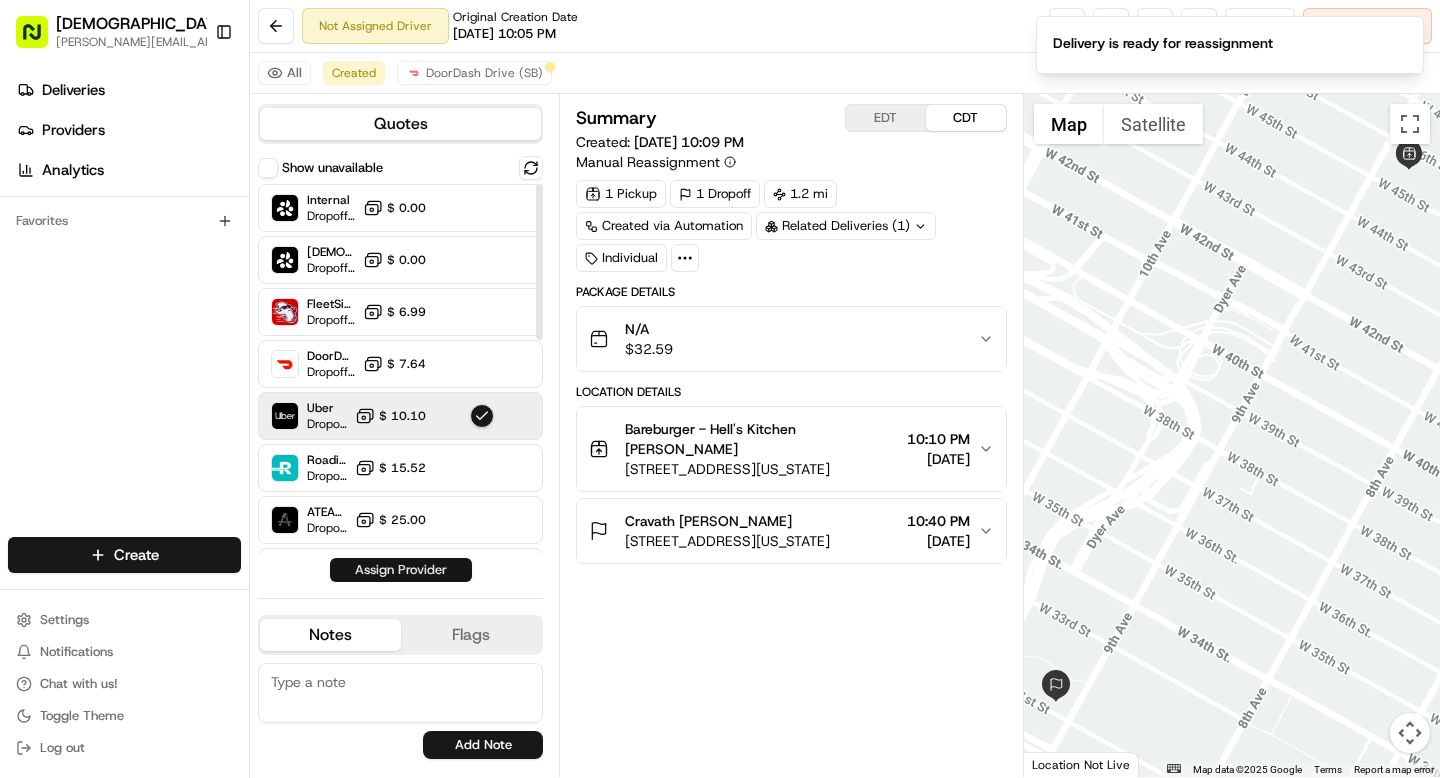 click on "Assign Provider" at bounding box center [401, 570] 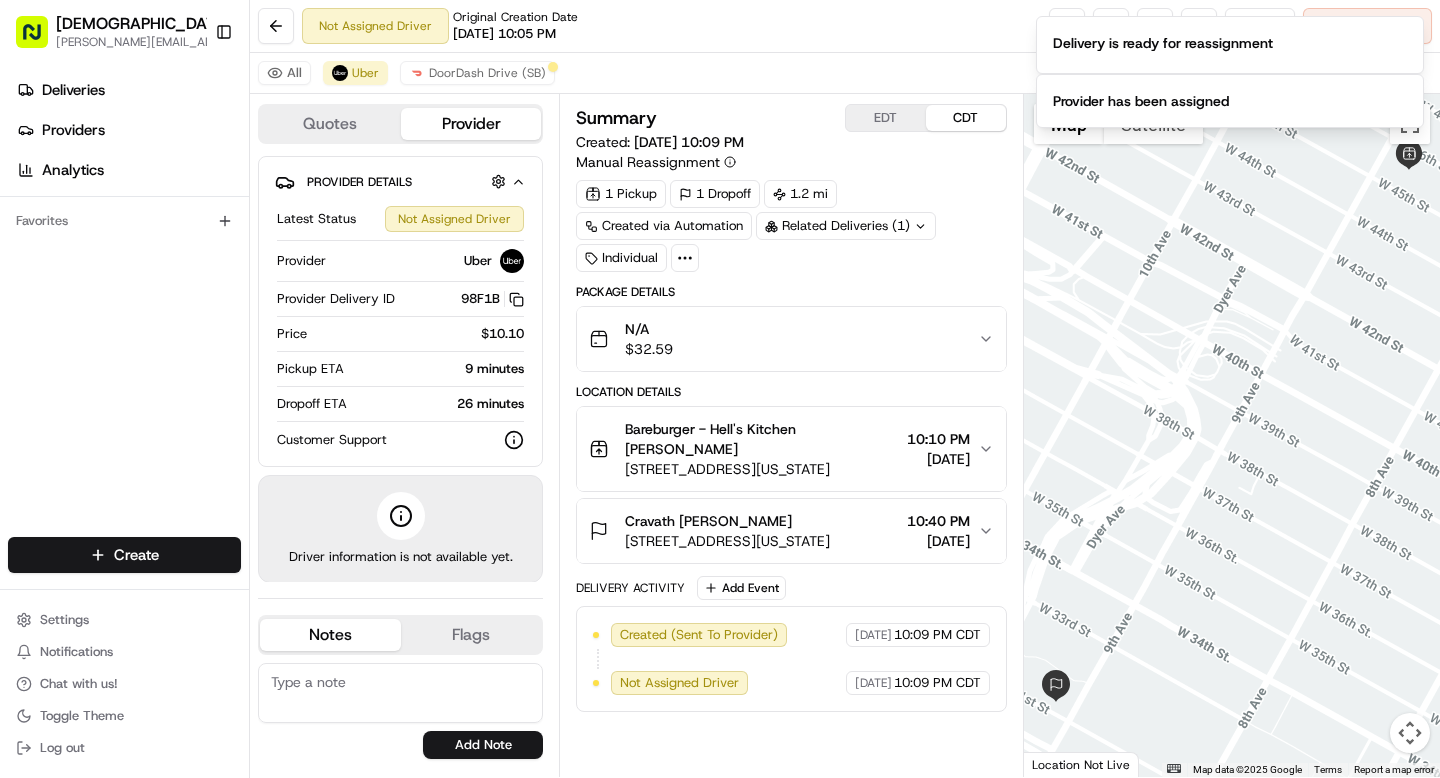 click on "Not Assigned Driver Original Creation Date 07/11/2025 10:05 PM Reassign Cancel  Delivery" at bounding box center [845, 26] 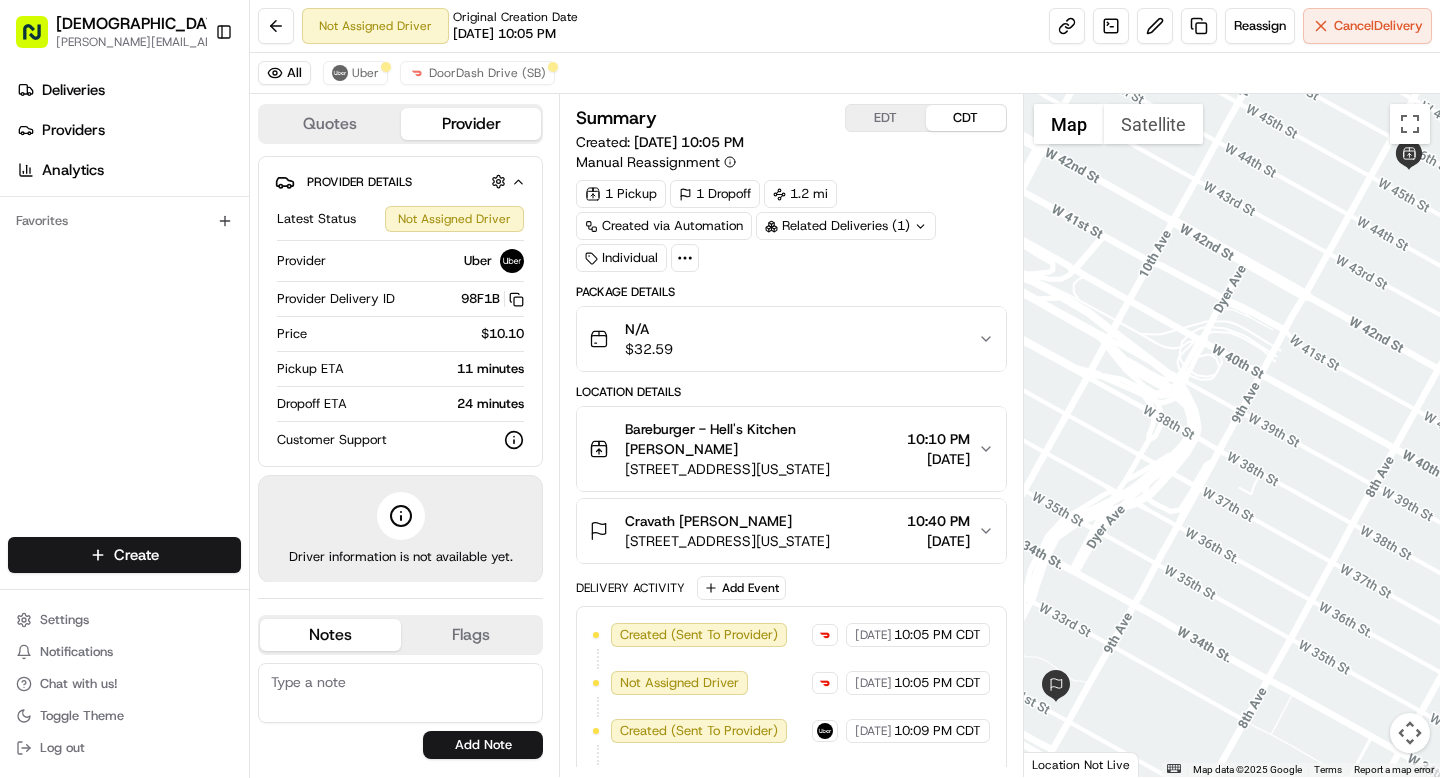 scroll, scrollTop: 0, scrollLeft: 0, axis: both 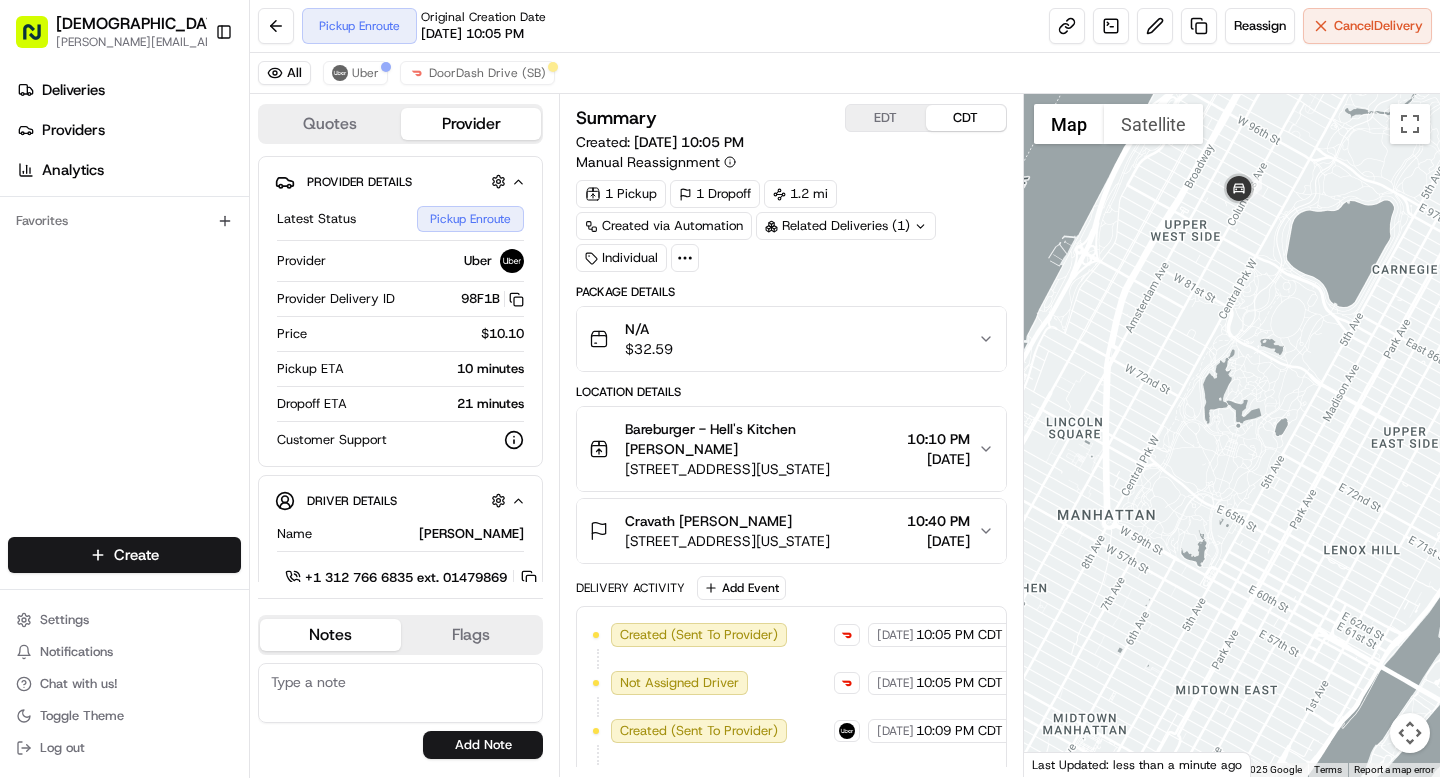 drag, startPoint x: 1305, startPoint y: 557, endPoint x: 1253, endPoint y: 230, distance: 331.10873 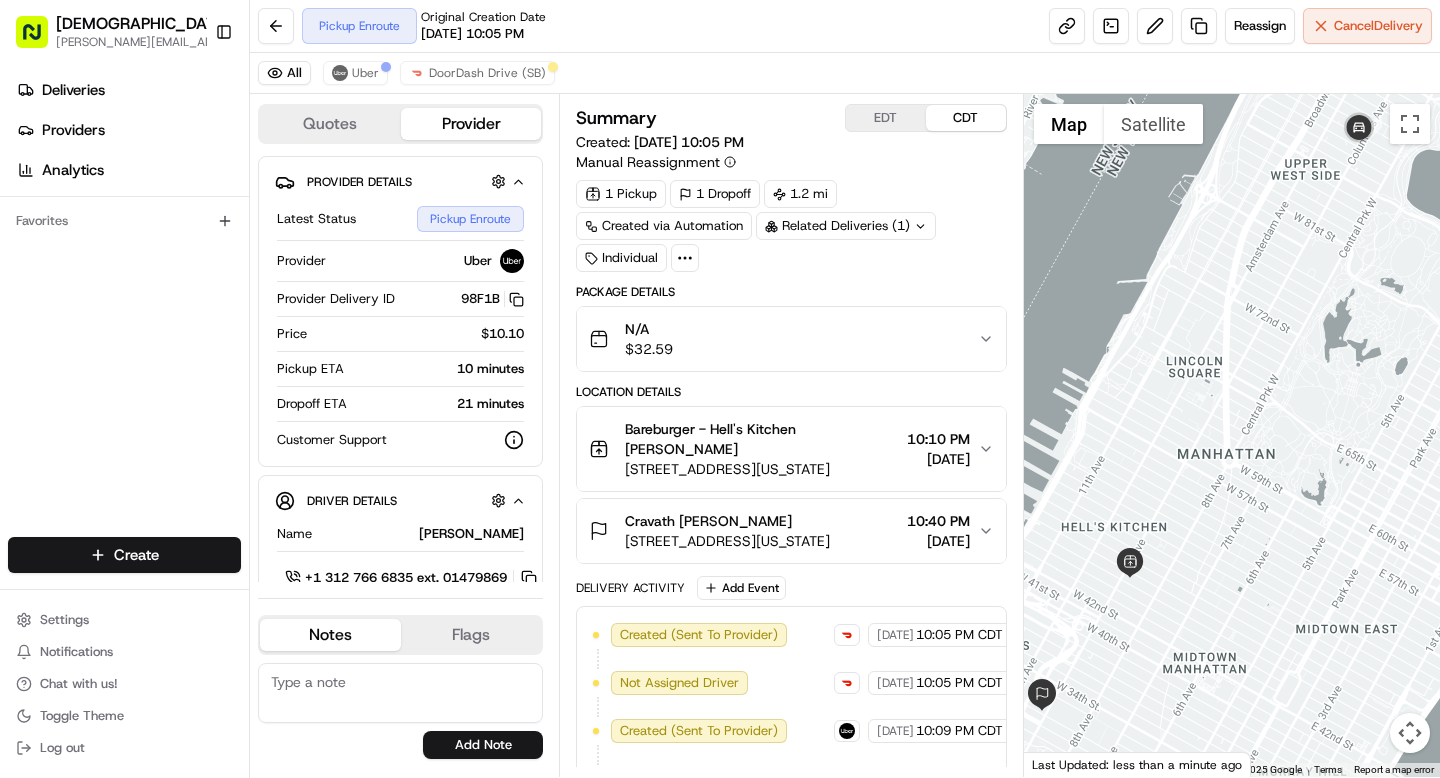 drag, startPoint x: 1165, startPoint y: 365, endPoint x: 1282, endPoint y: 301, distance: 133.36041 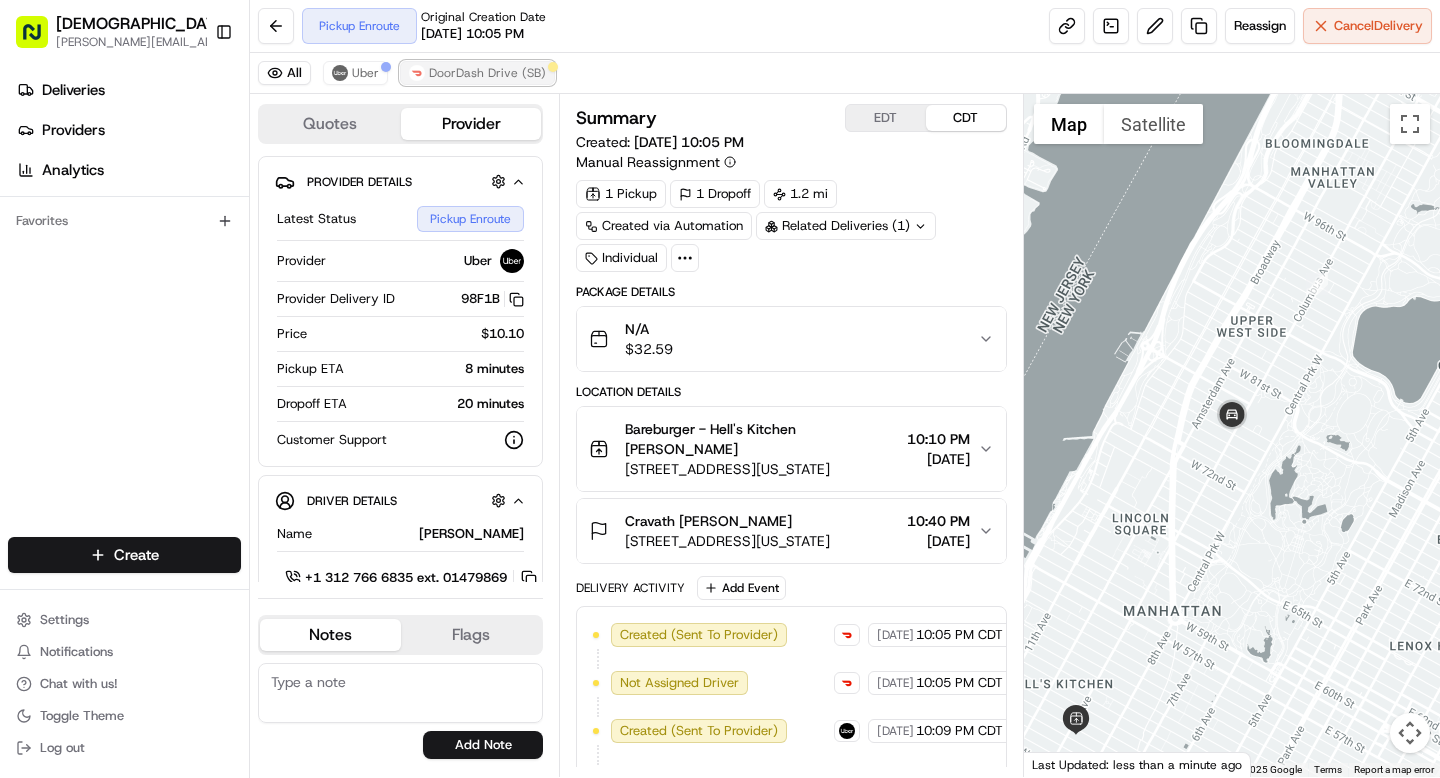 click on "DoorDash Drive (SB)" at bounding box center (487, 73) 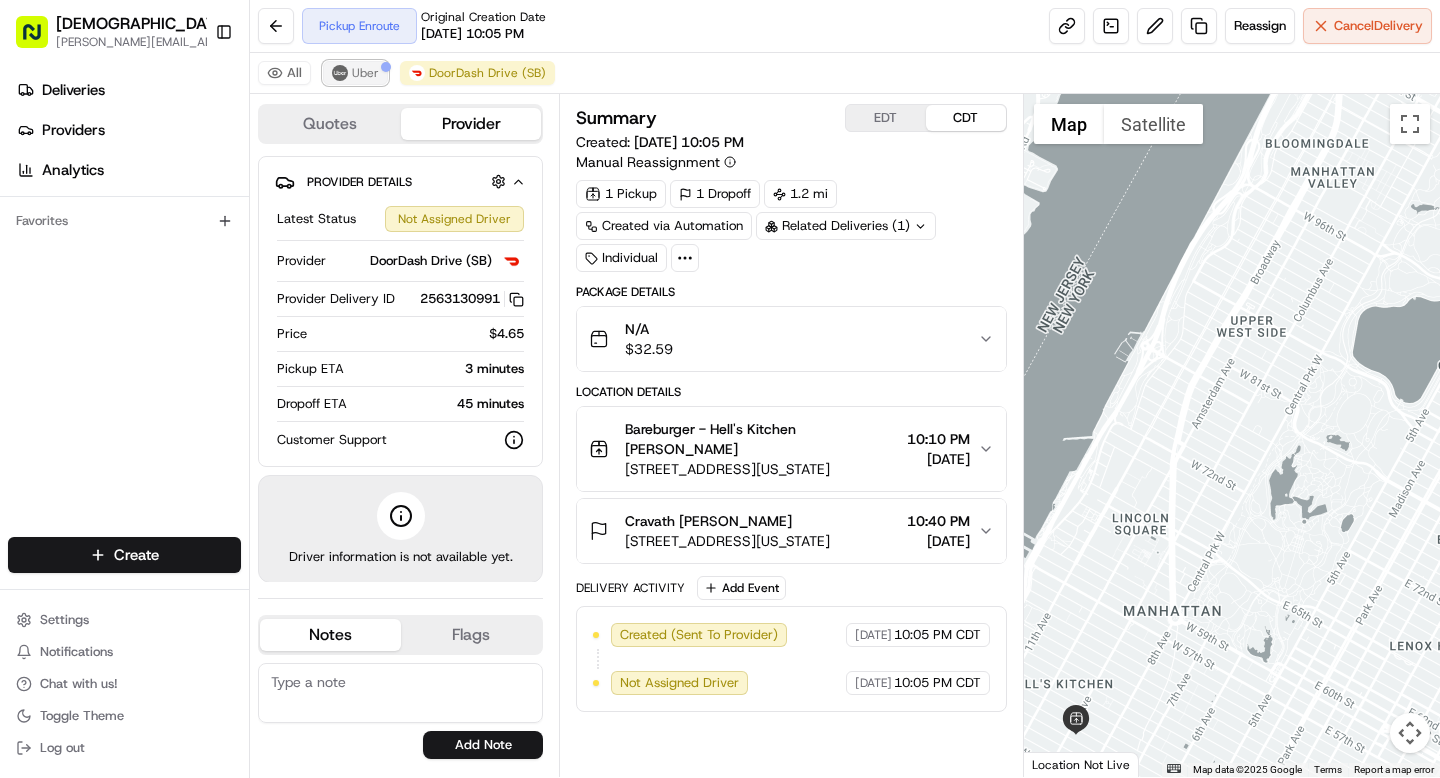 click on "Uber" at bounding box center [365, 73] 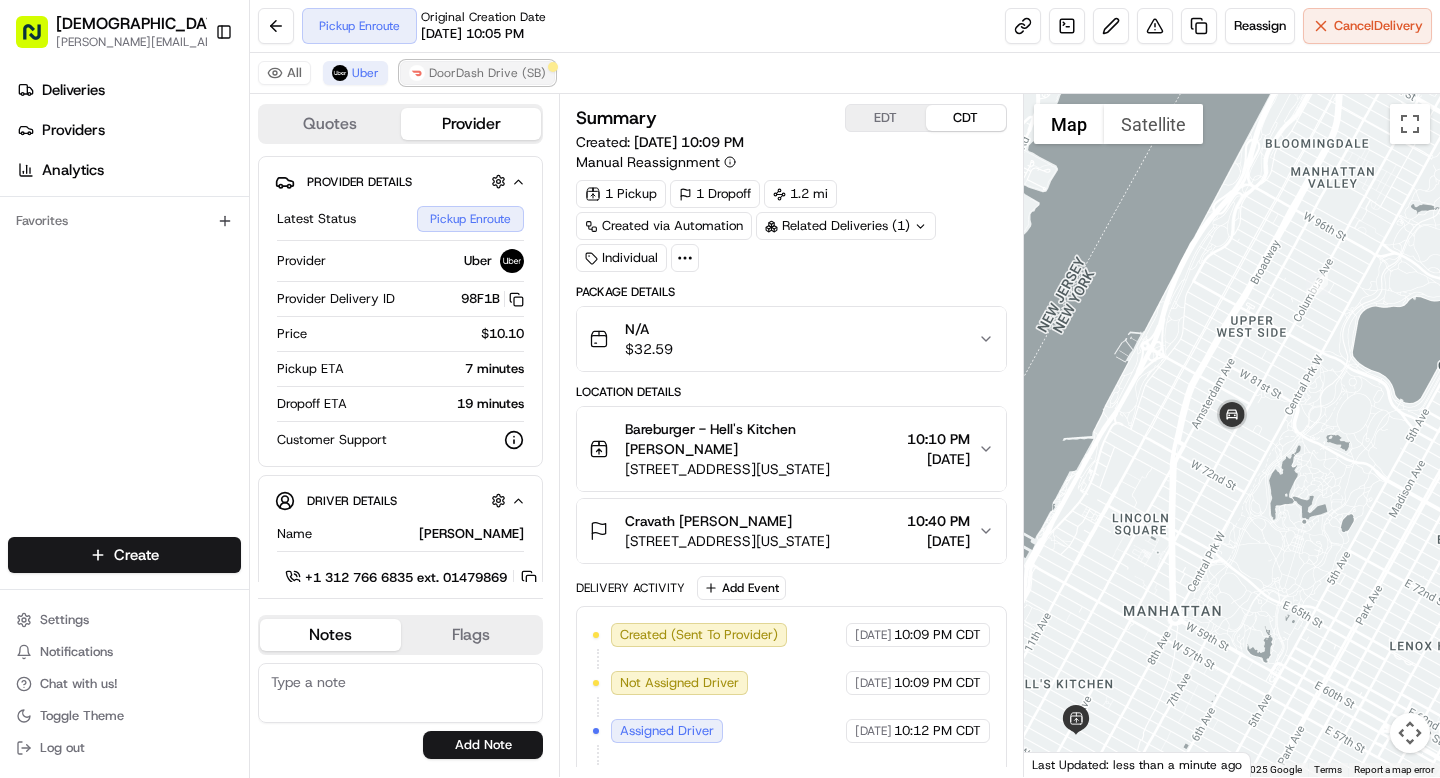 click on "DoorDash Drive (SB)" at bounding box center [487, 73] 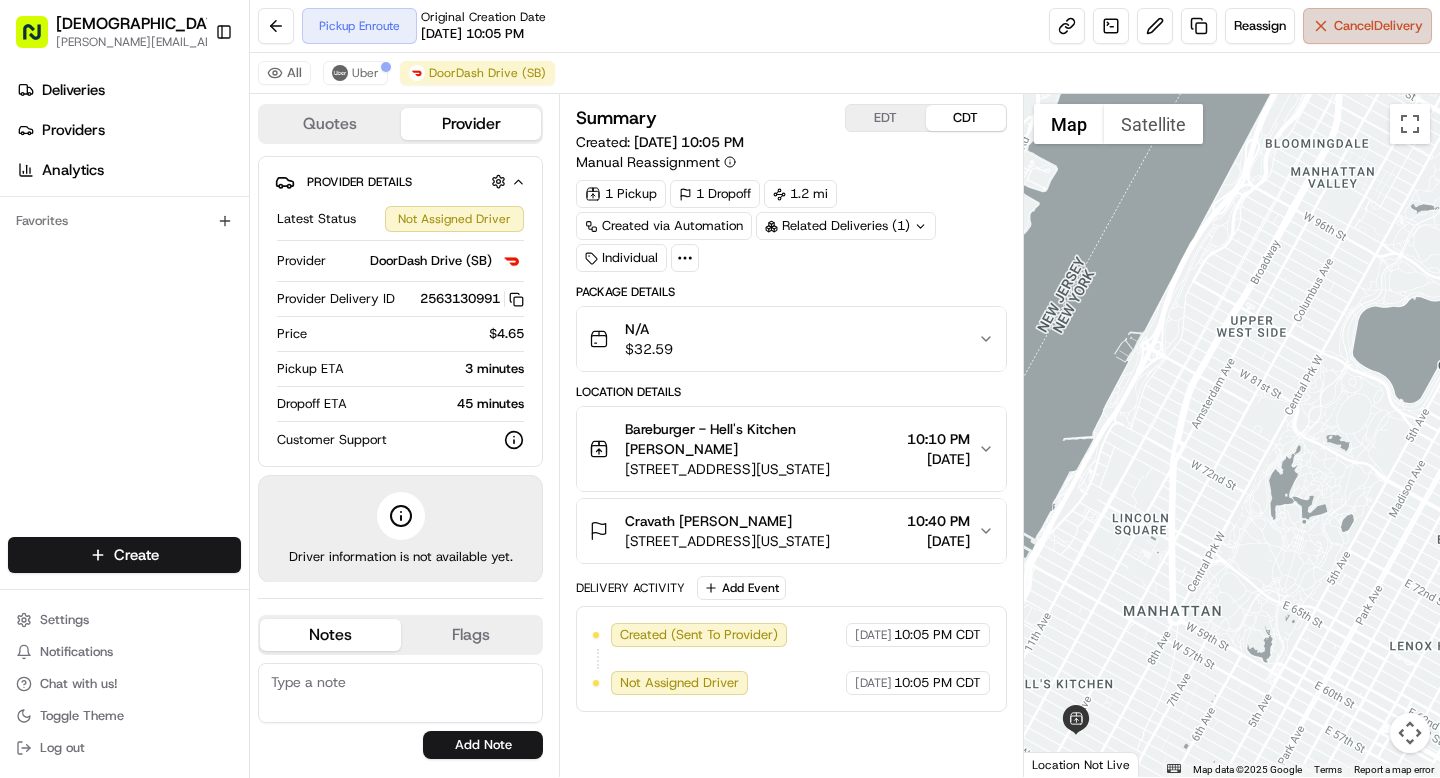 click on "Cancel  Delivery" at bounding box center (1378, 26) 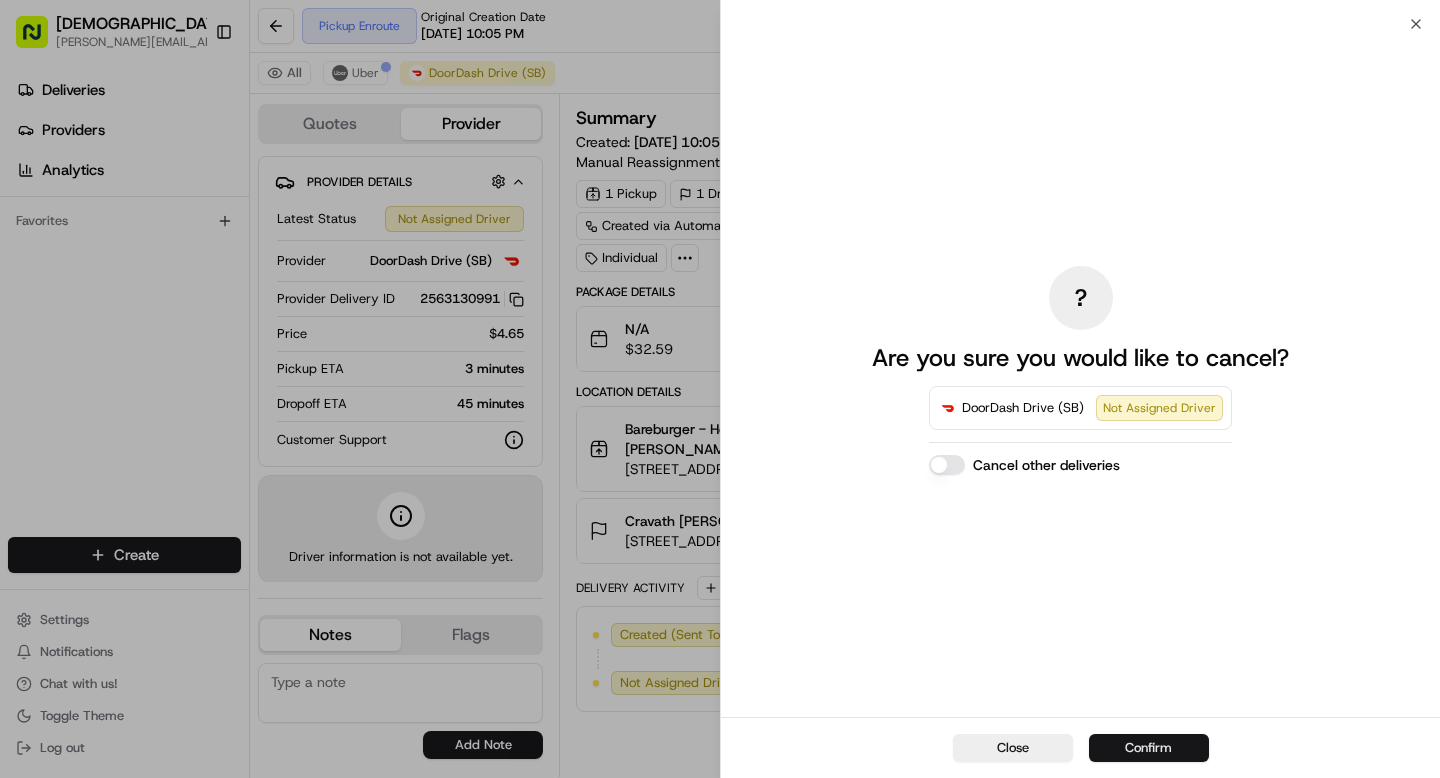 click on "Confirm" at bounding box center (1149, 748) 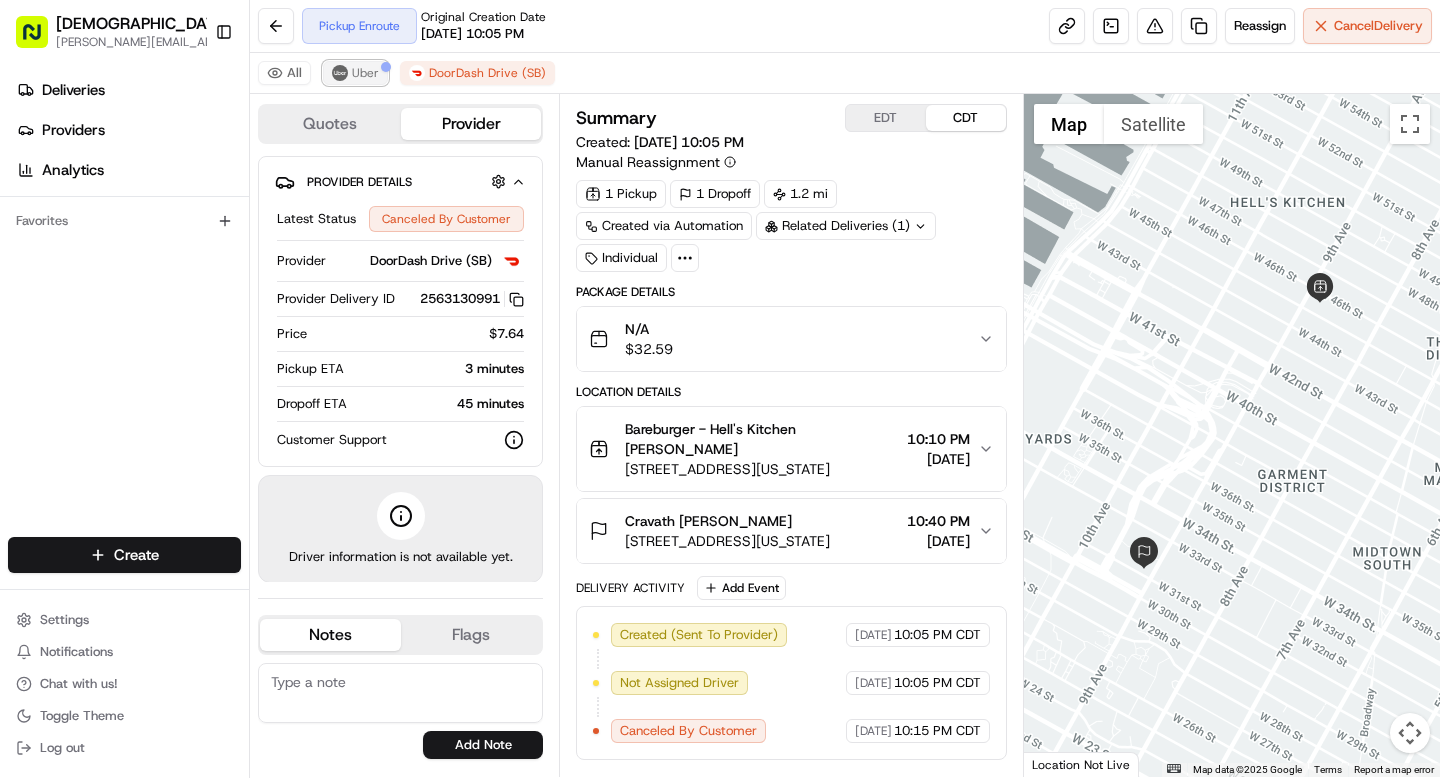 click on "Uber" at bounding box center [365, 73] 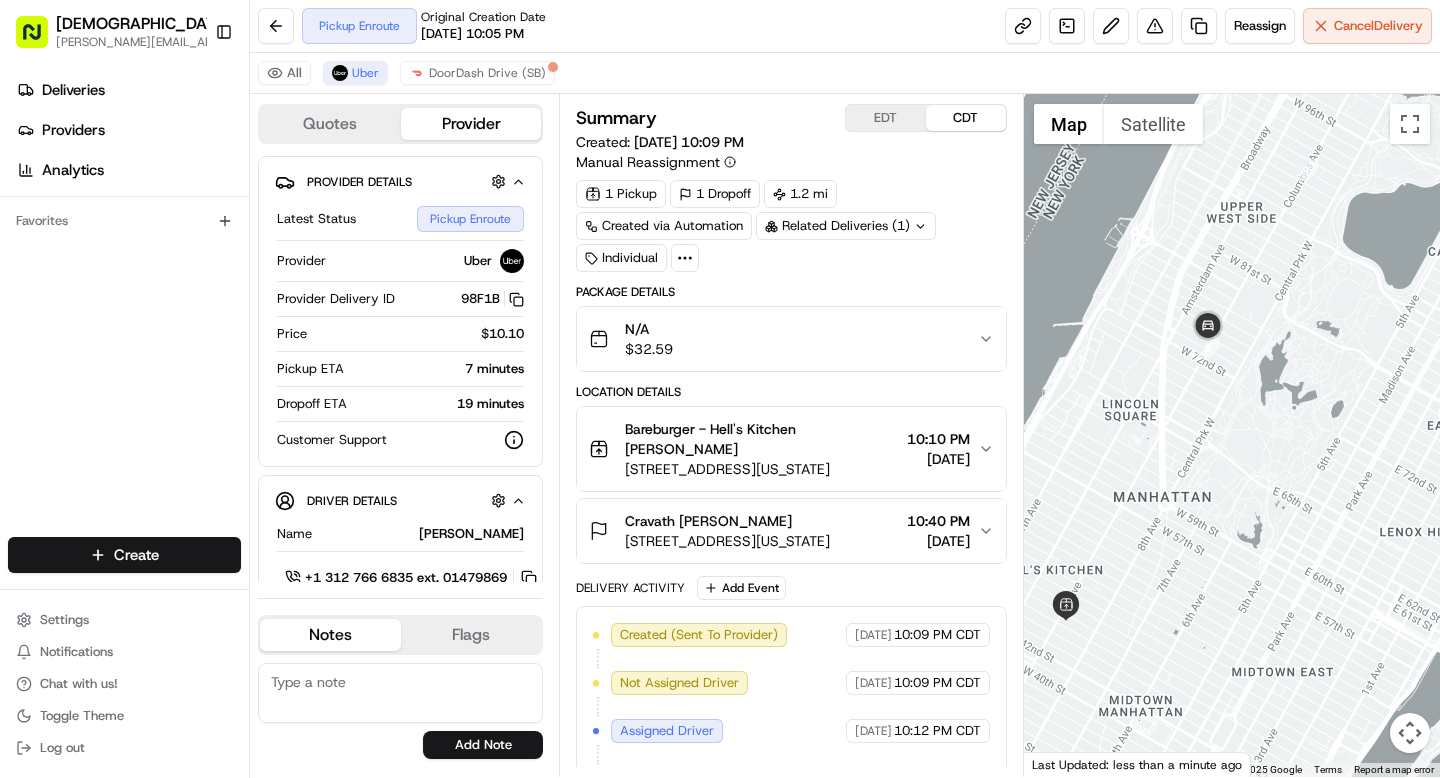 drag, startPoint x: 1104, startPoint y: 561, endPoint x: 1142, endPoint y: 432, distance: 134.48048 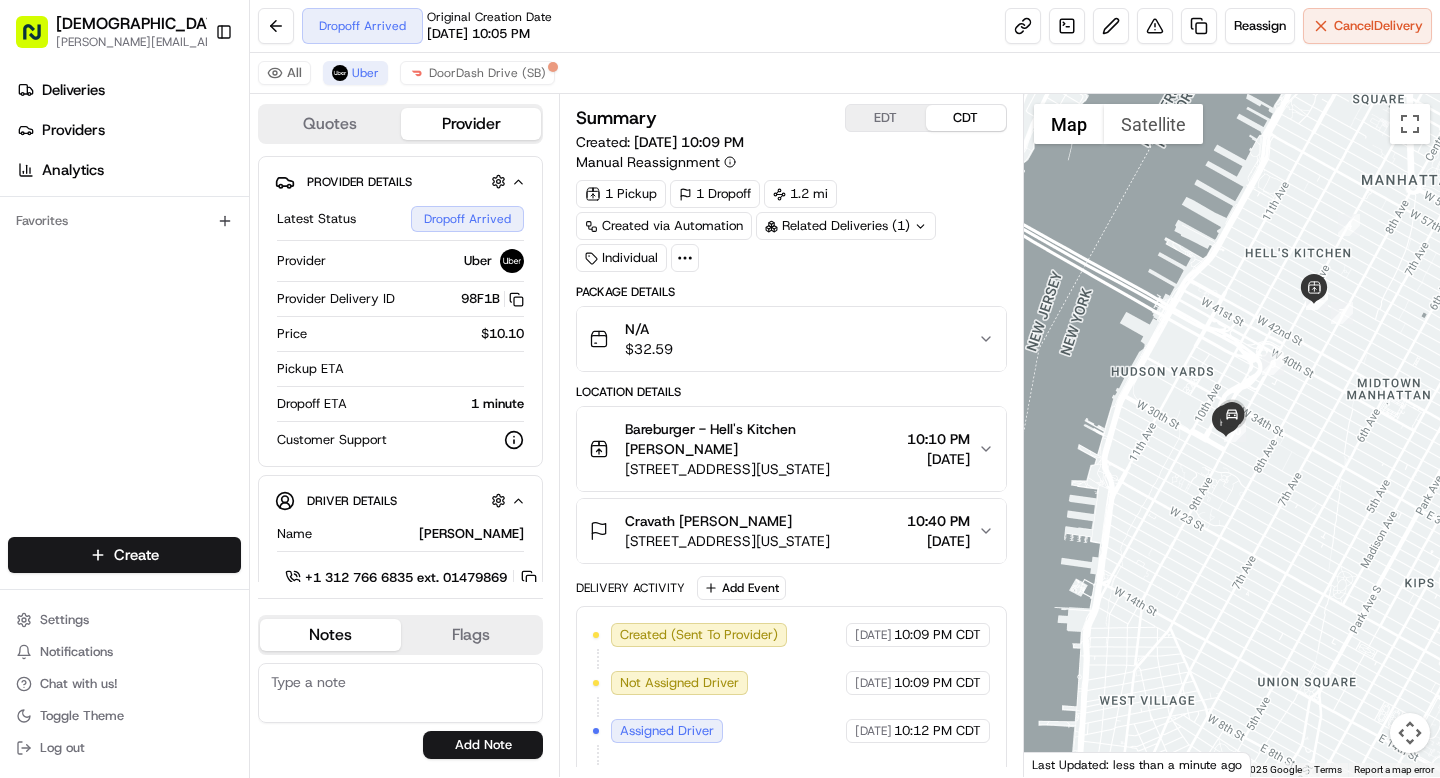 scroll, scrollTop: 281, scrollLeft: 0, axis: vertical 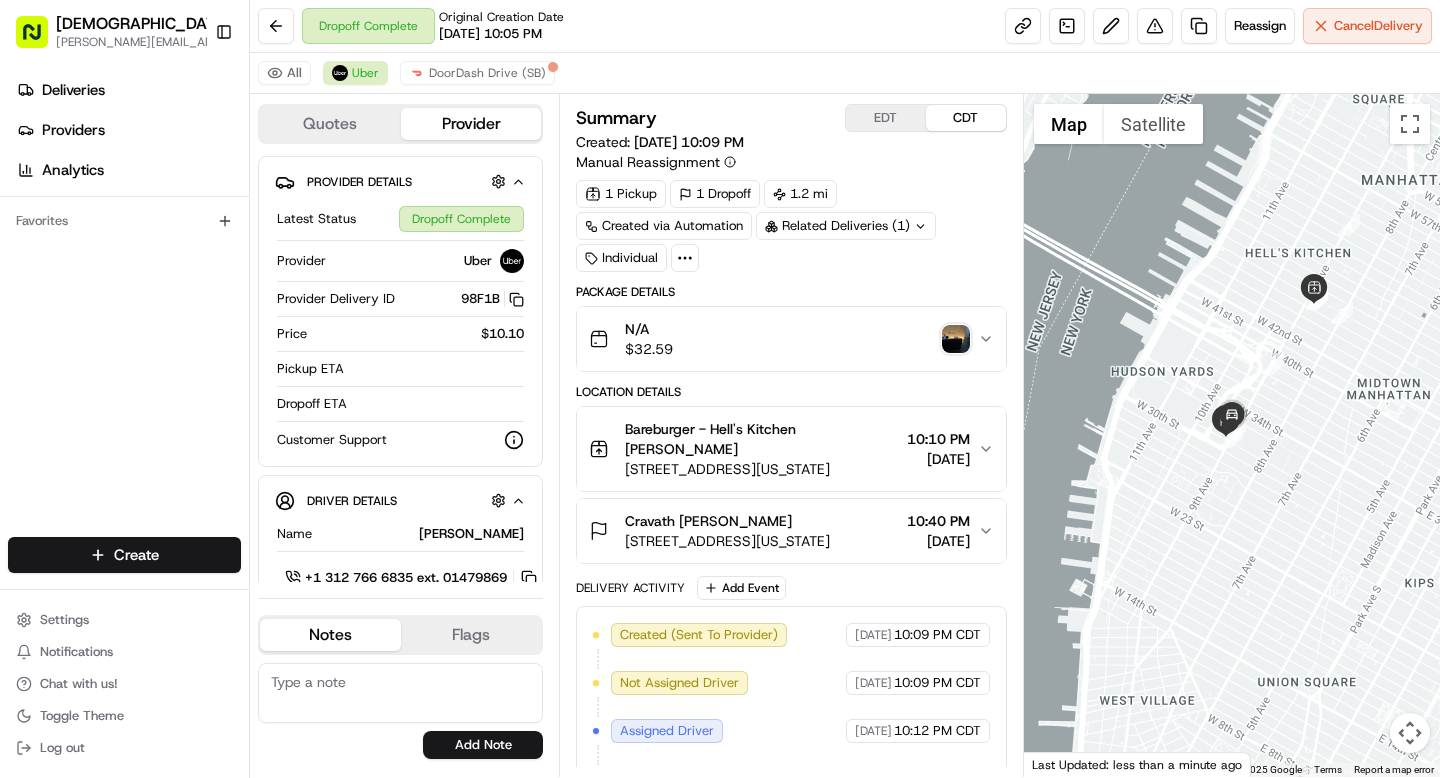 click at bounding box center [956, 339] 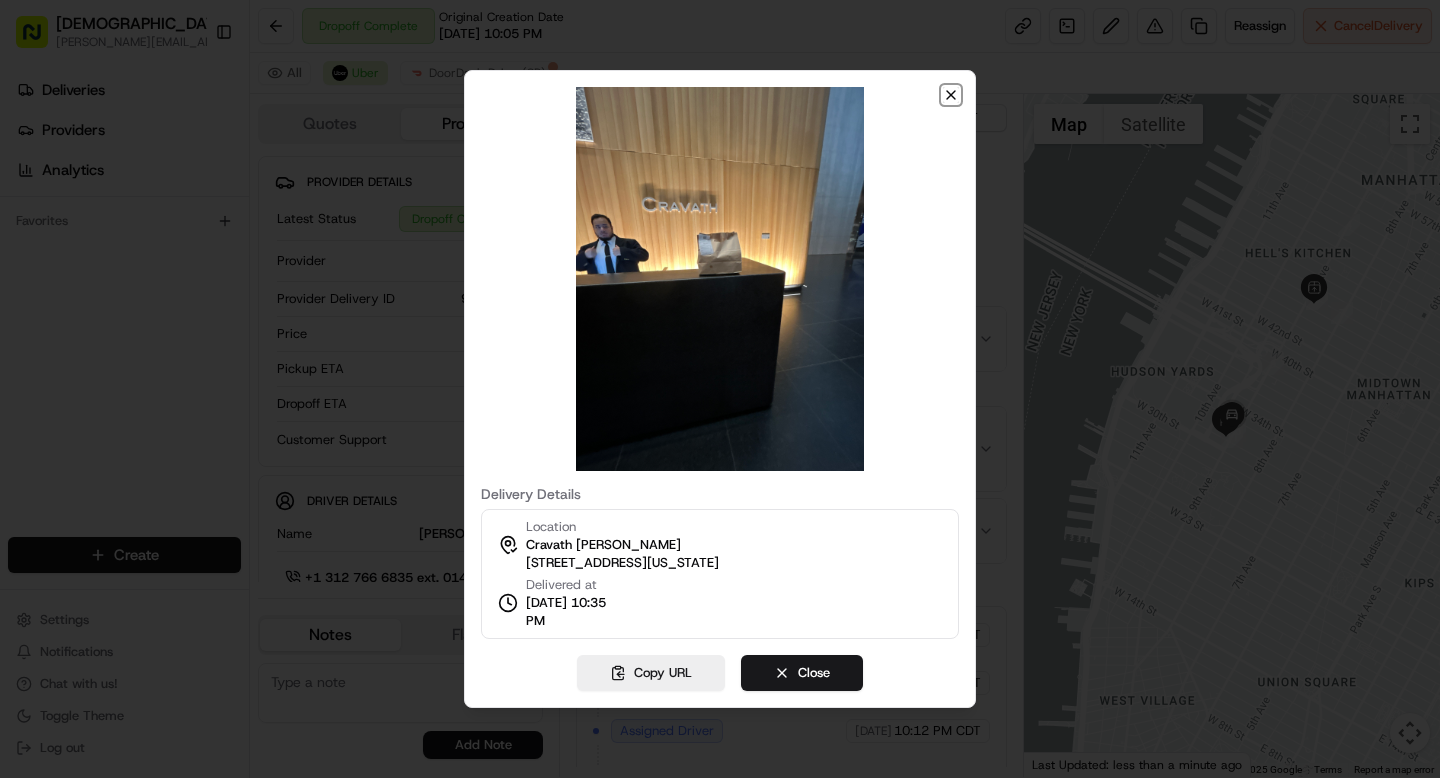 click 